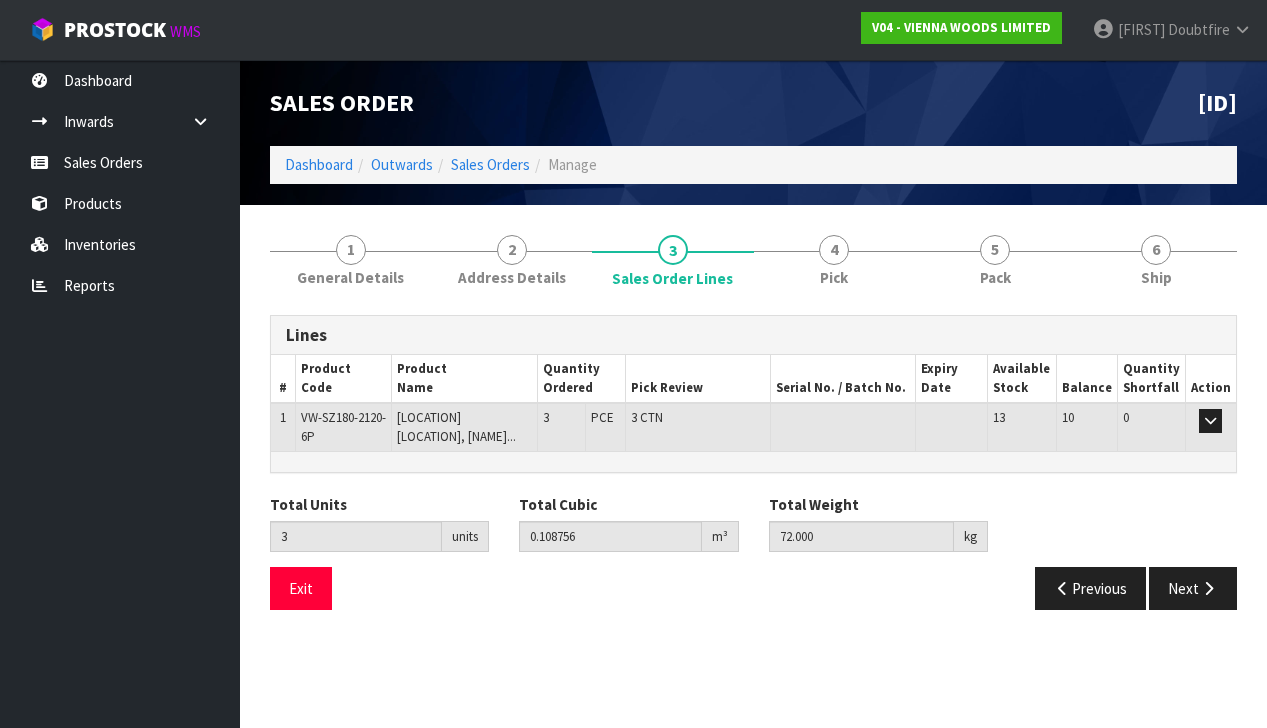 scroll, scrollTop: 0, scrollLeft: 0, axis: both 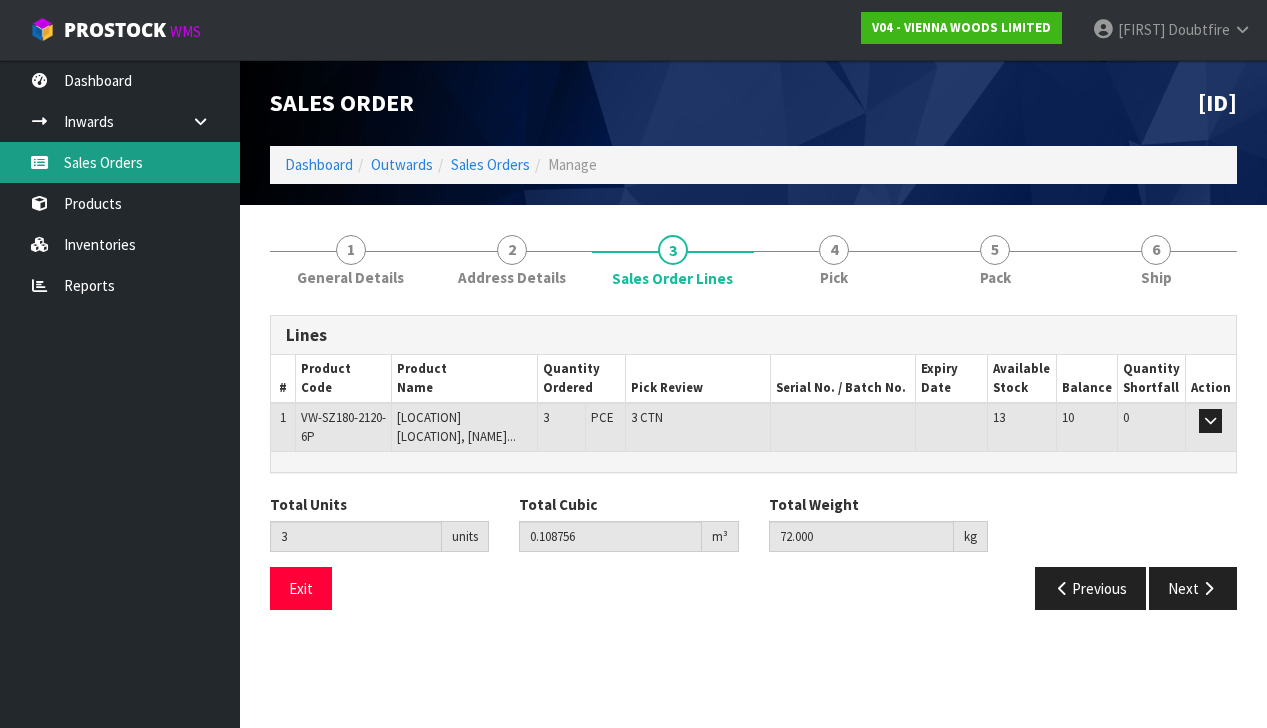 click on "Sales Orders" at bounding box center (120, 162) 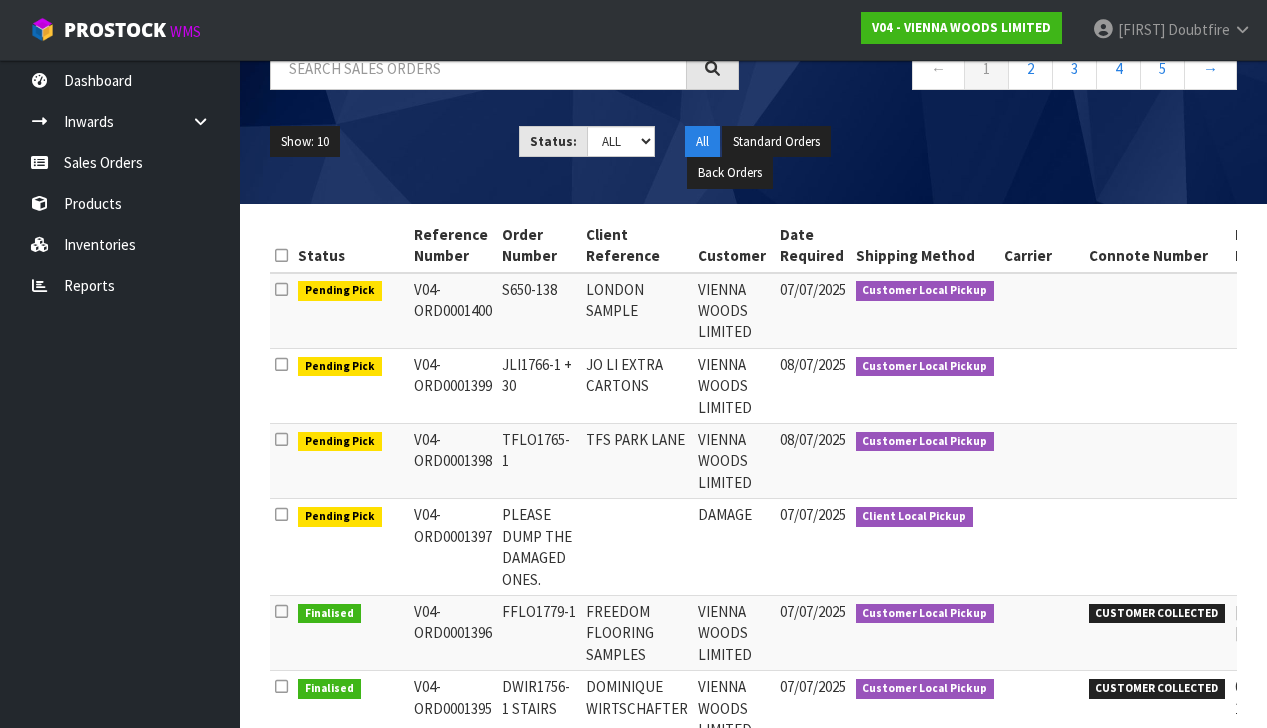 scroll, scrollTop: 174, scrollLeft: 0, axis: vertical 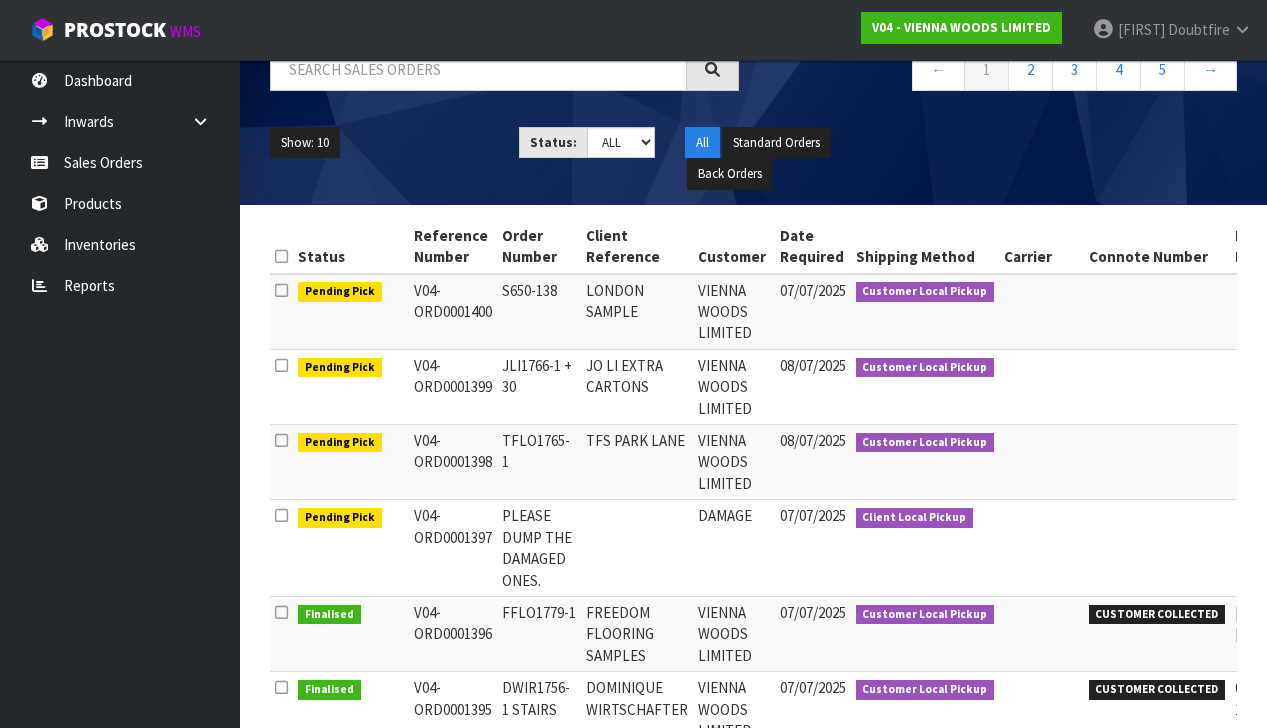 click at bounding box center [1157, 312] 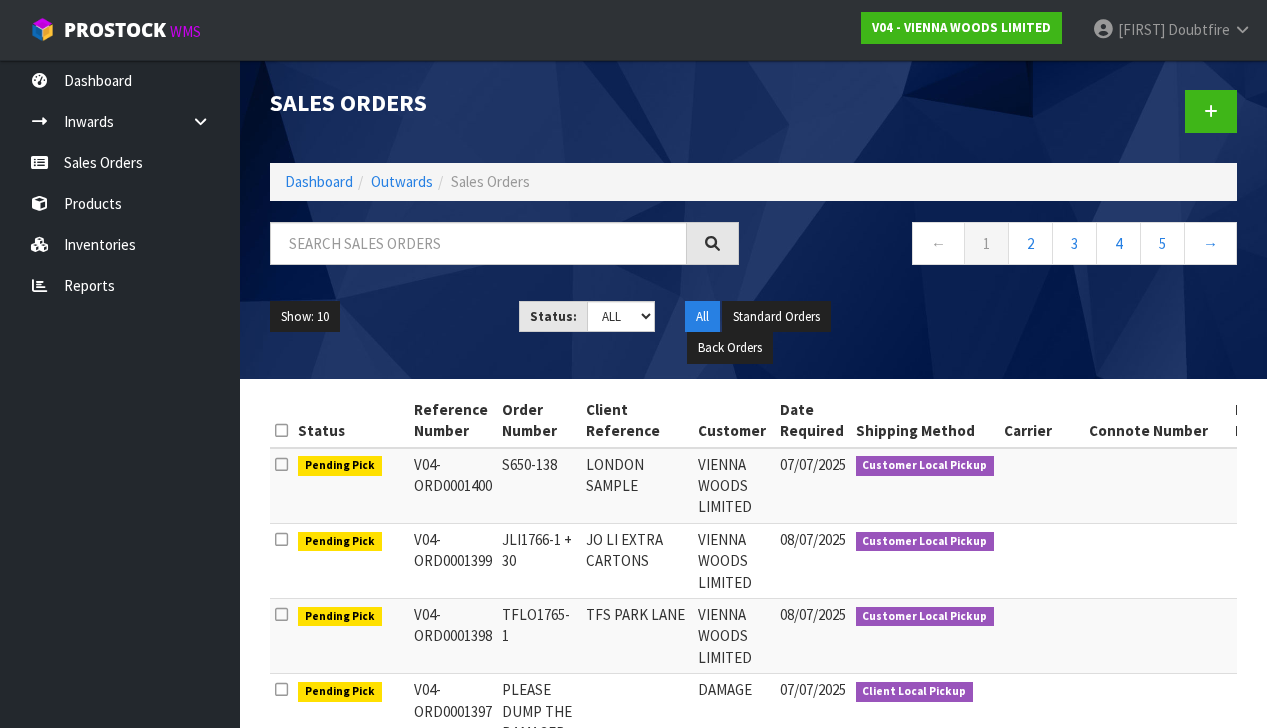 scroll, scrollTop: 0, scrollLeft: 0, axis: both 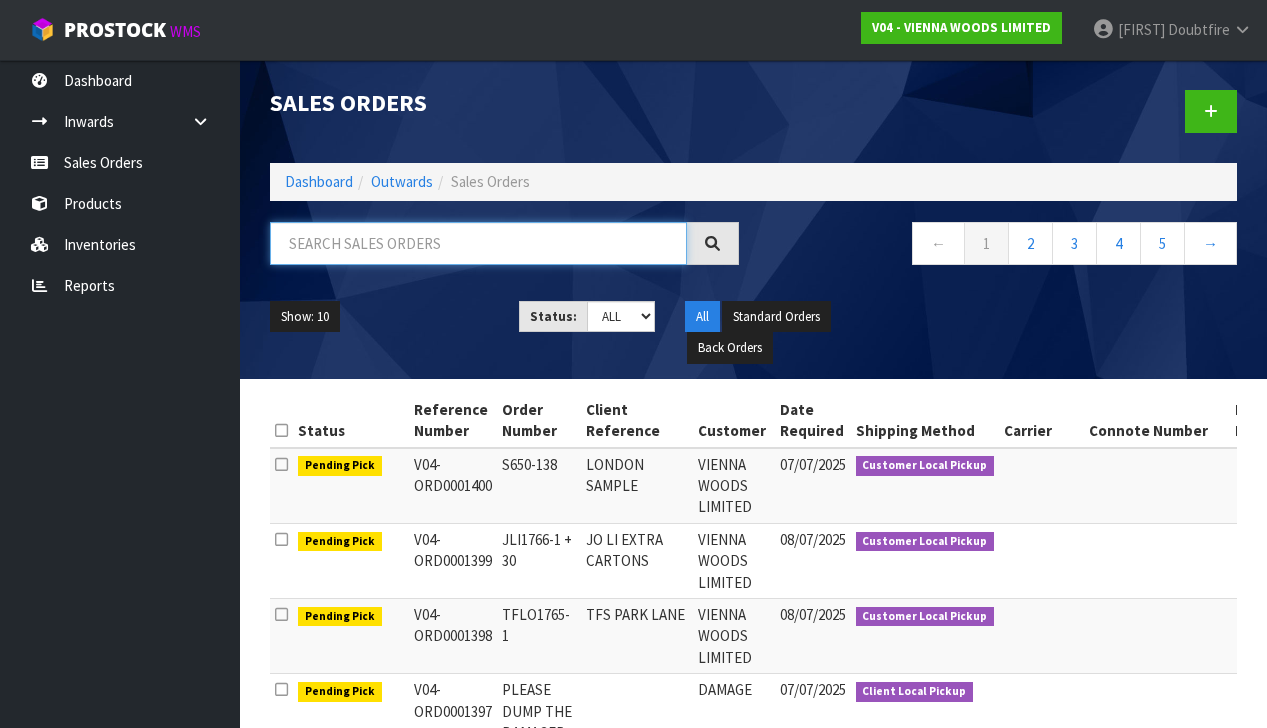click at bounding box center [478, 243] 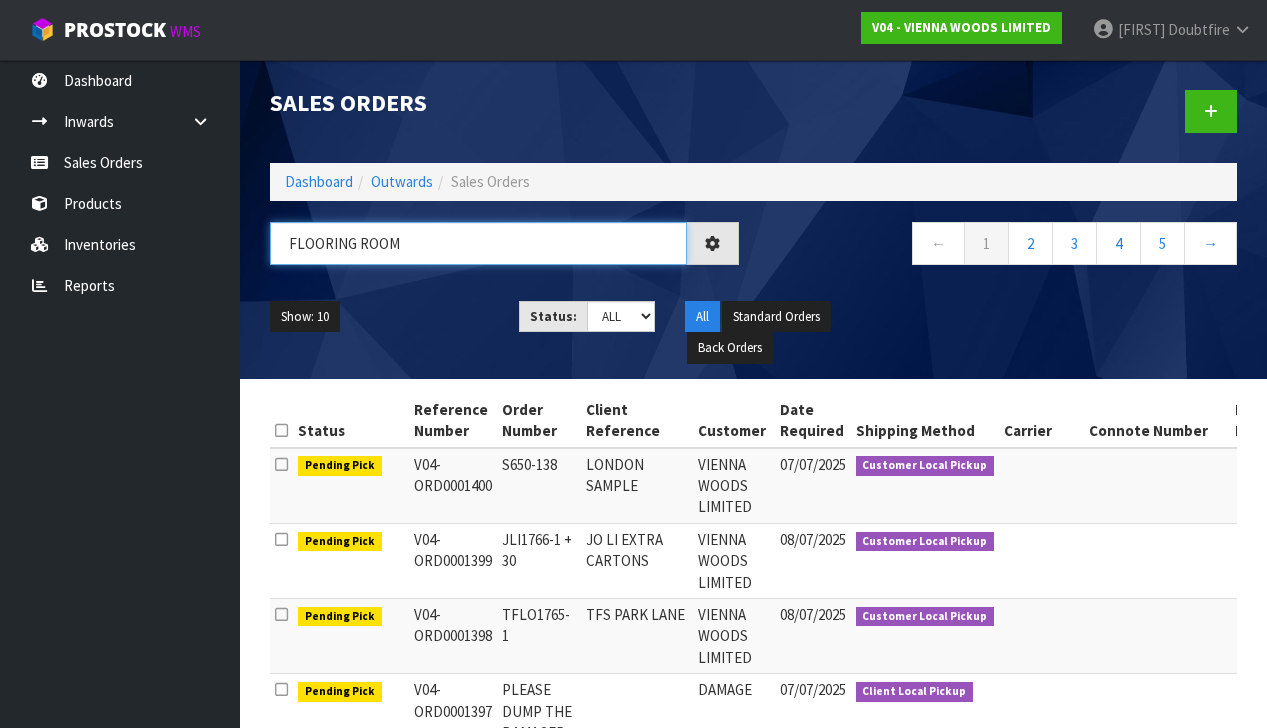 type on "FLOORING ROOm" 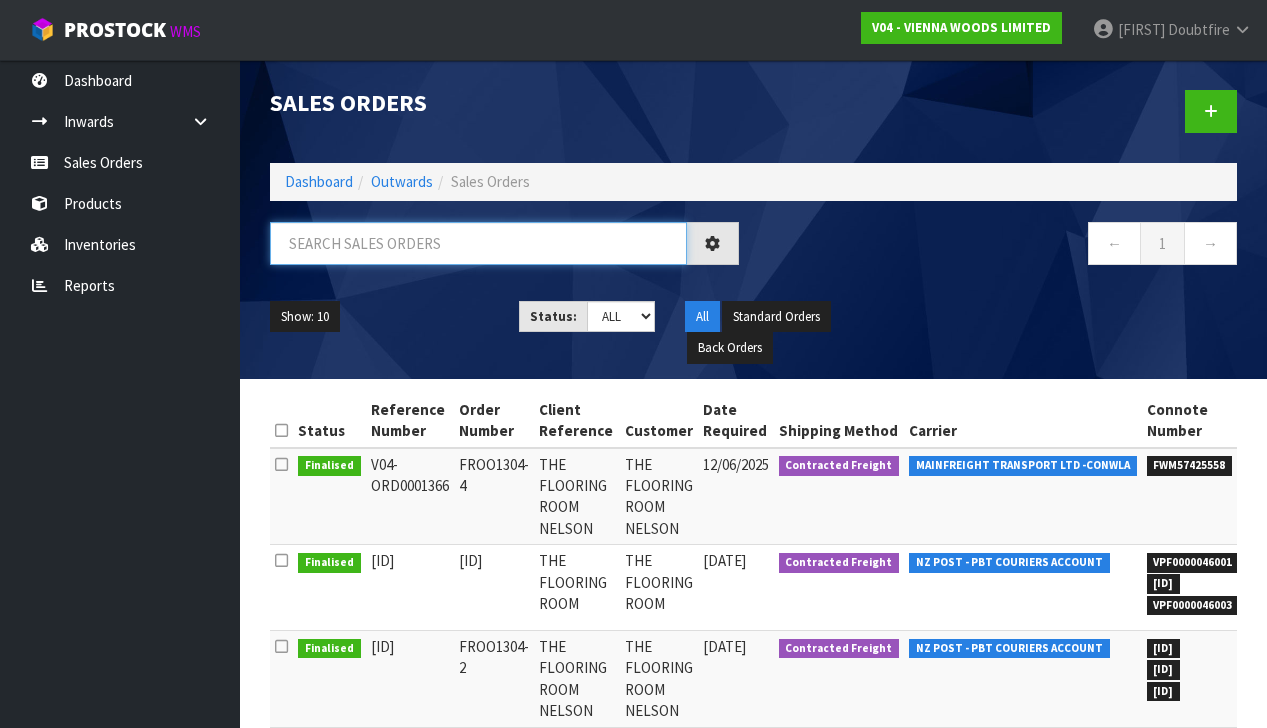 type 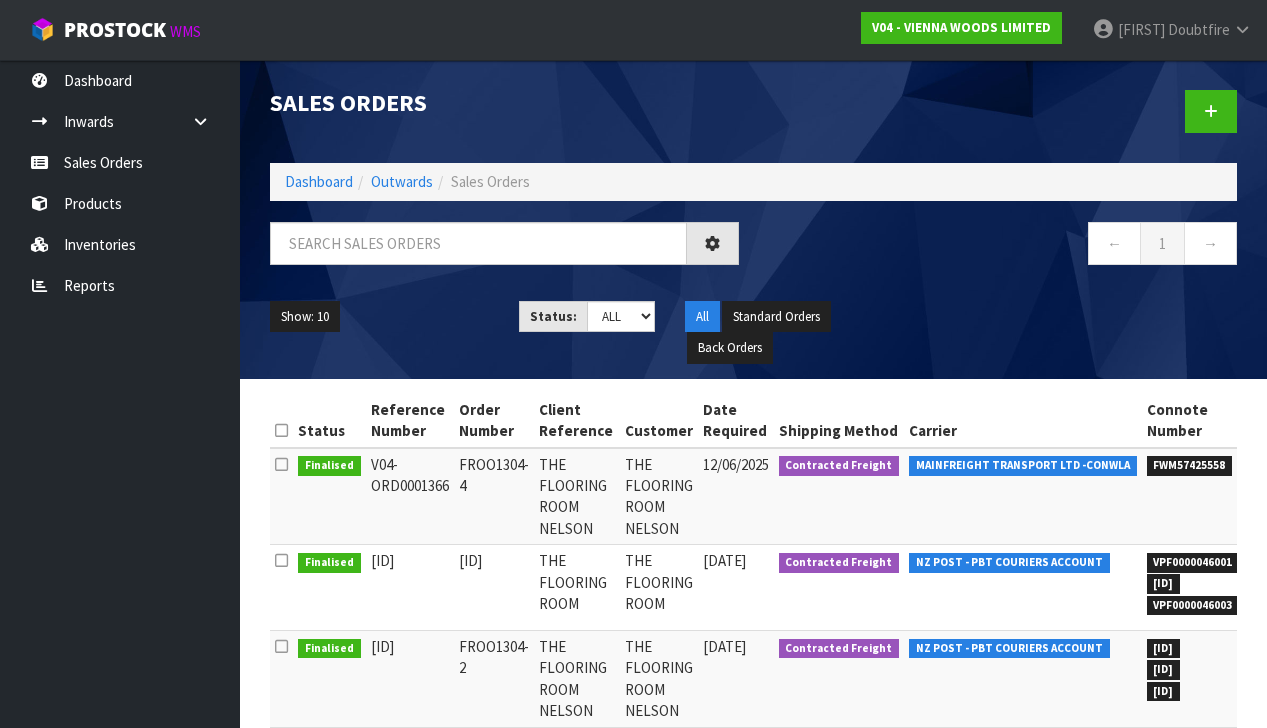click on "←
1
→" at bounding box center [1003, 246] 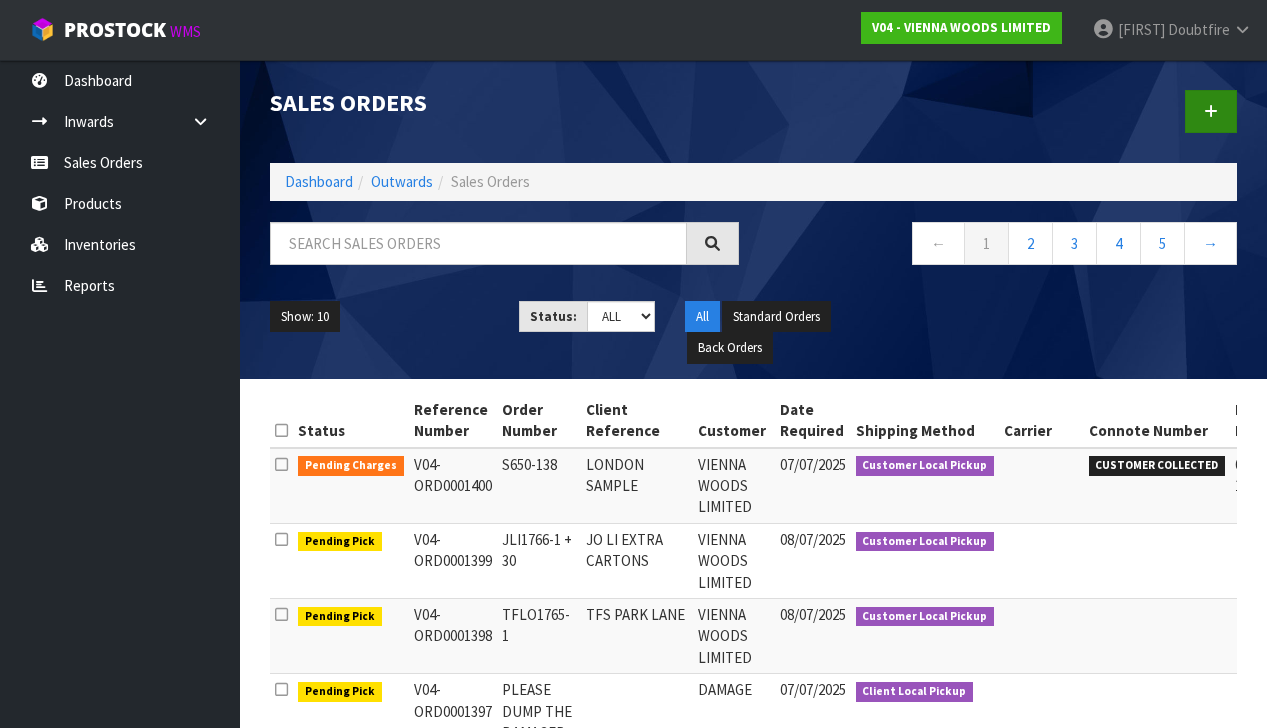click at bounding box center (1211, 111) 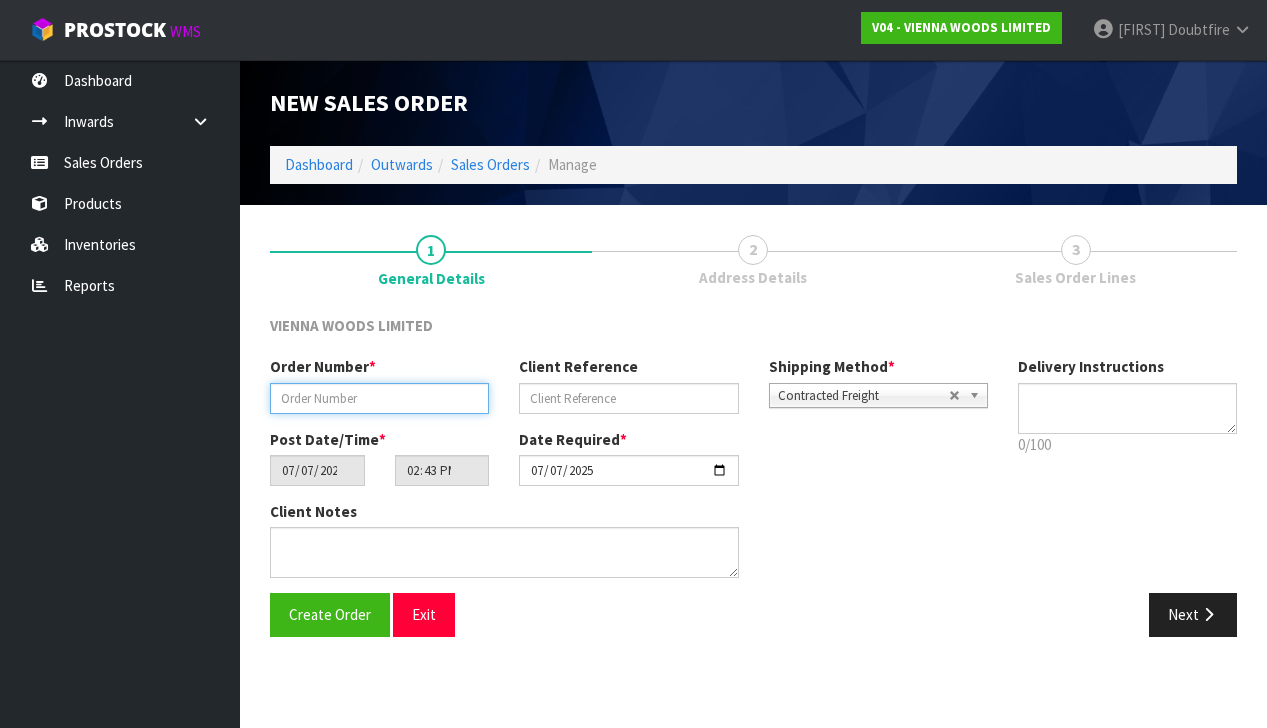 click at bounding box center [379, 398] 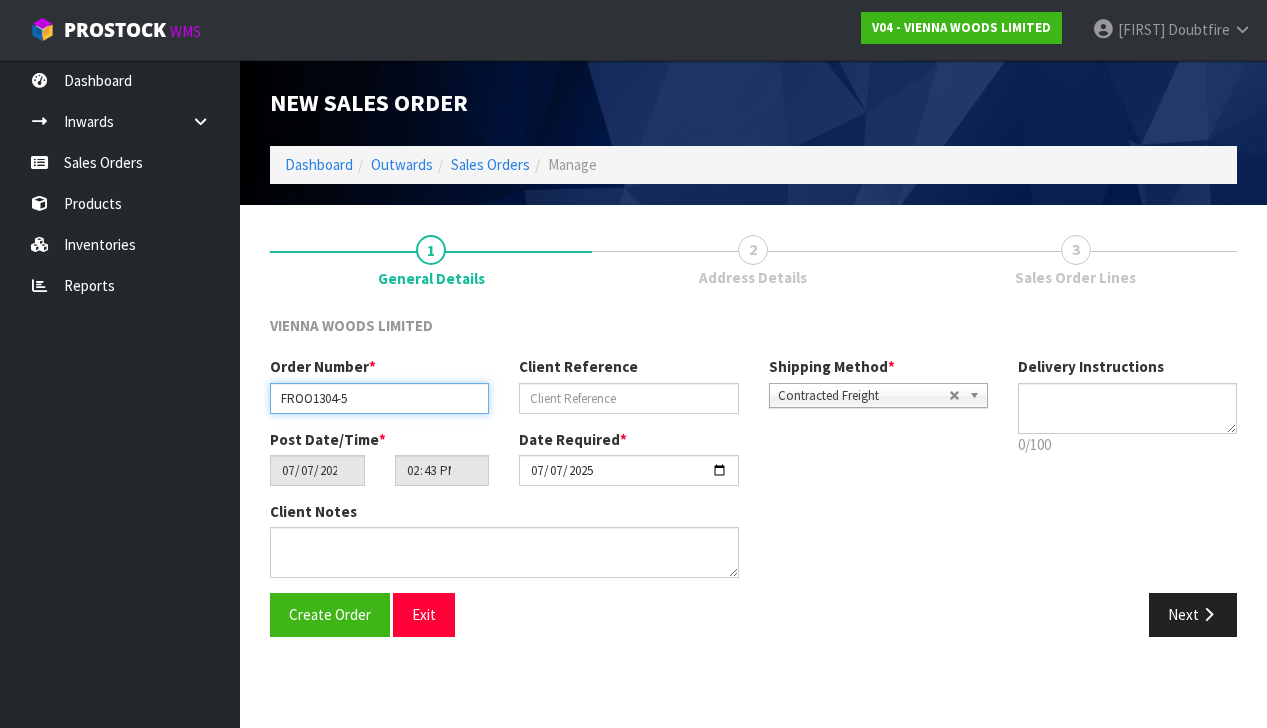 type on "FROO1304-5" 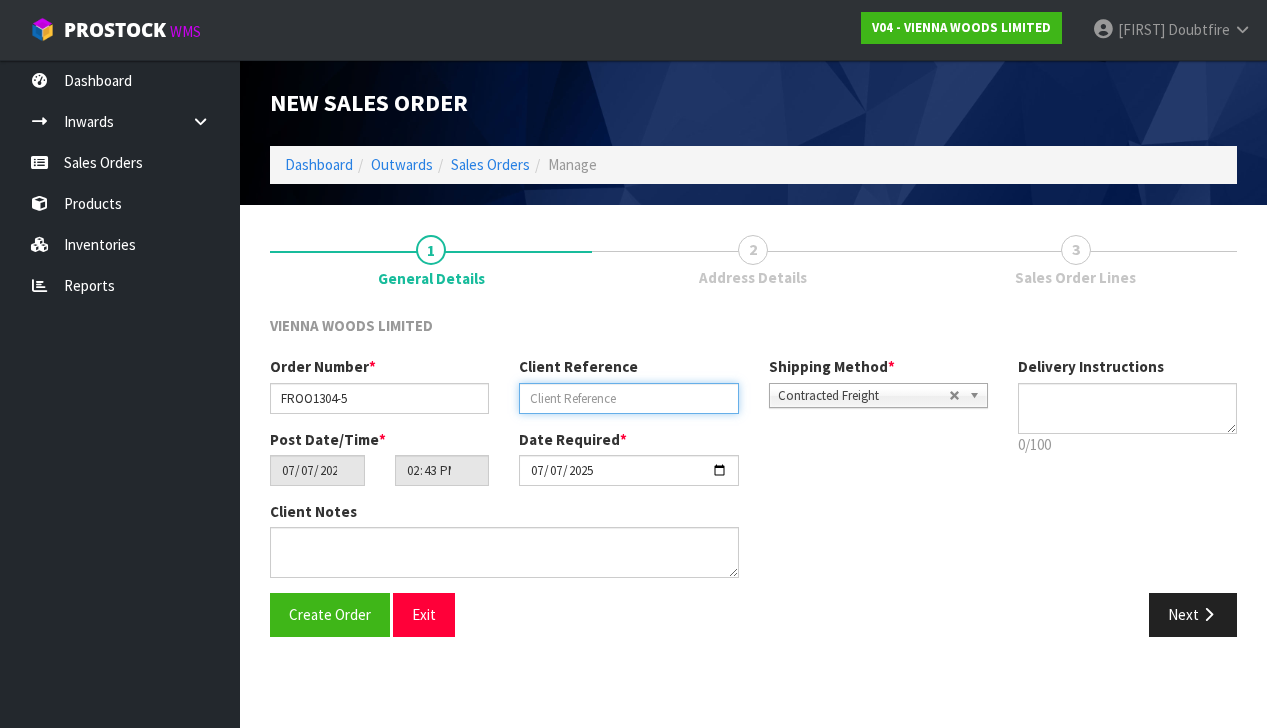 click at bounding box center (628, 398) 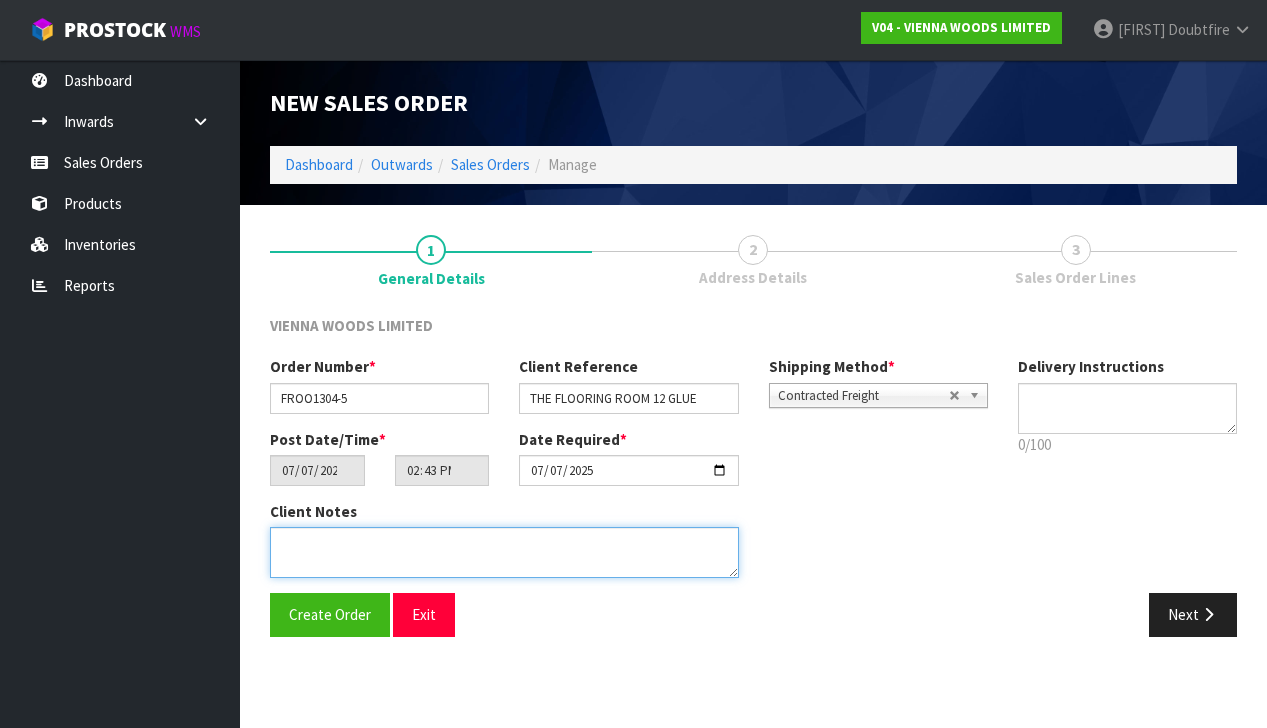 click at bounding box center (504, 552) 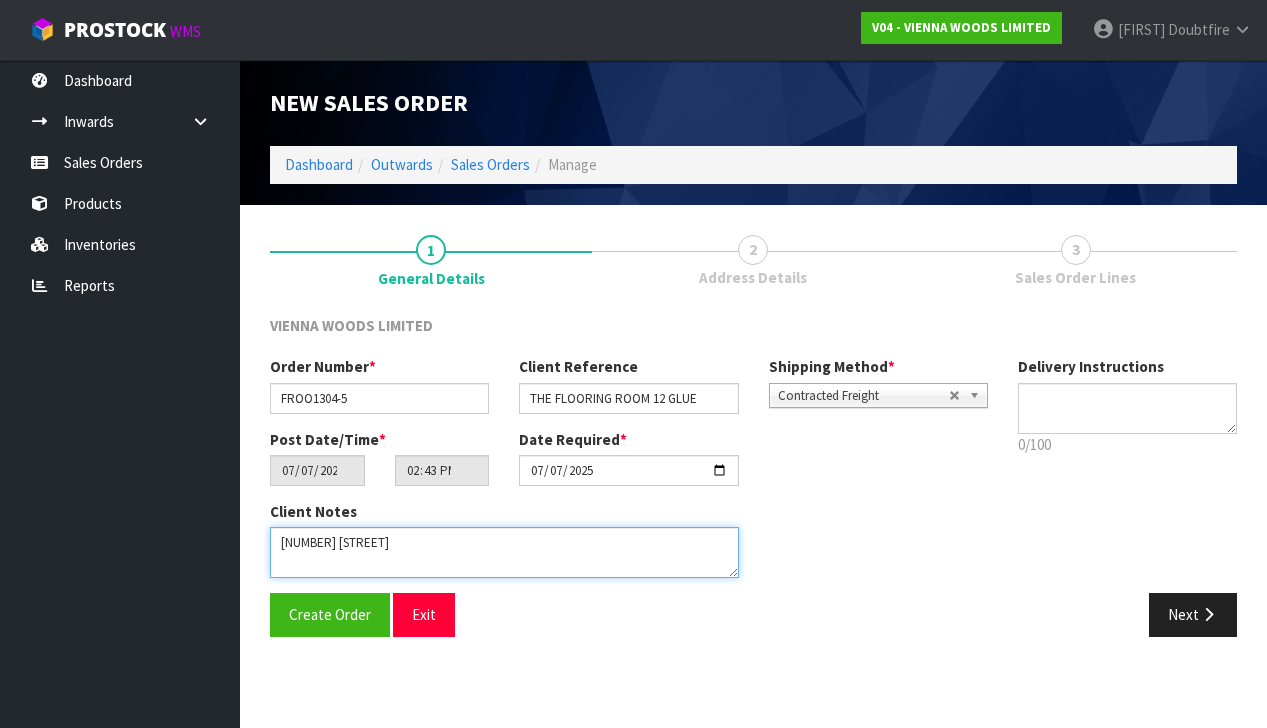click at bounding box center [504, 552] 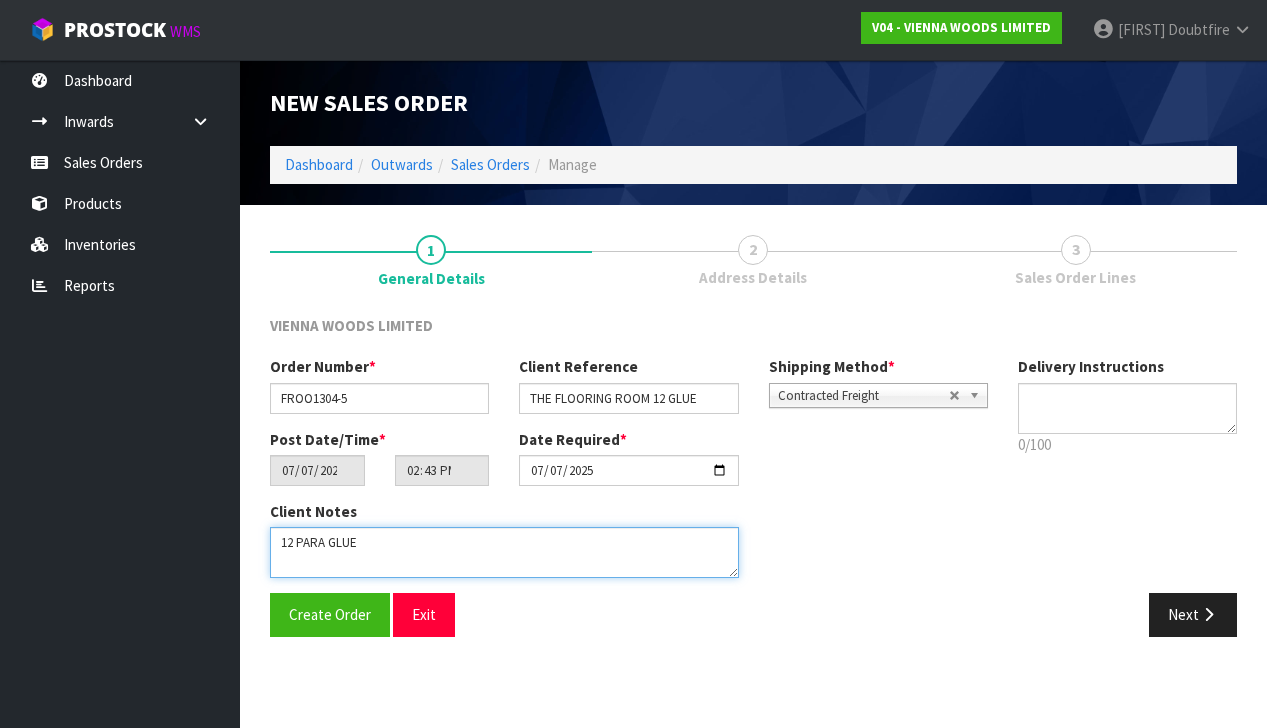click at bounding box center [504, 552] 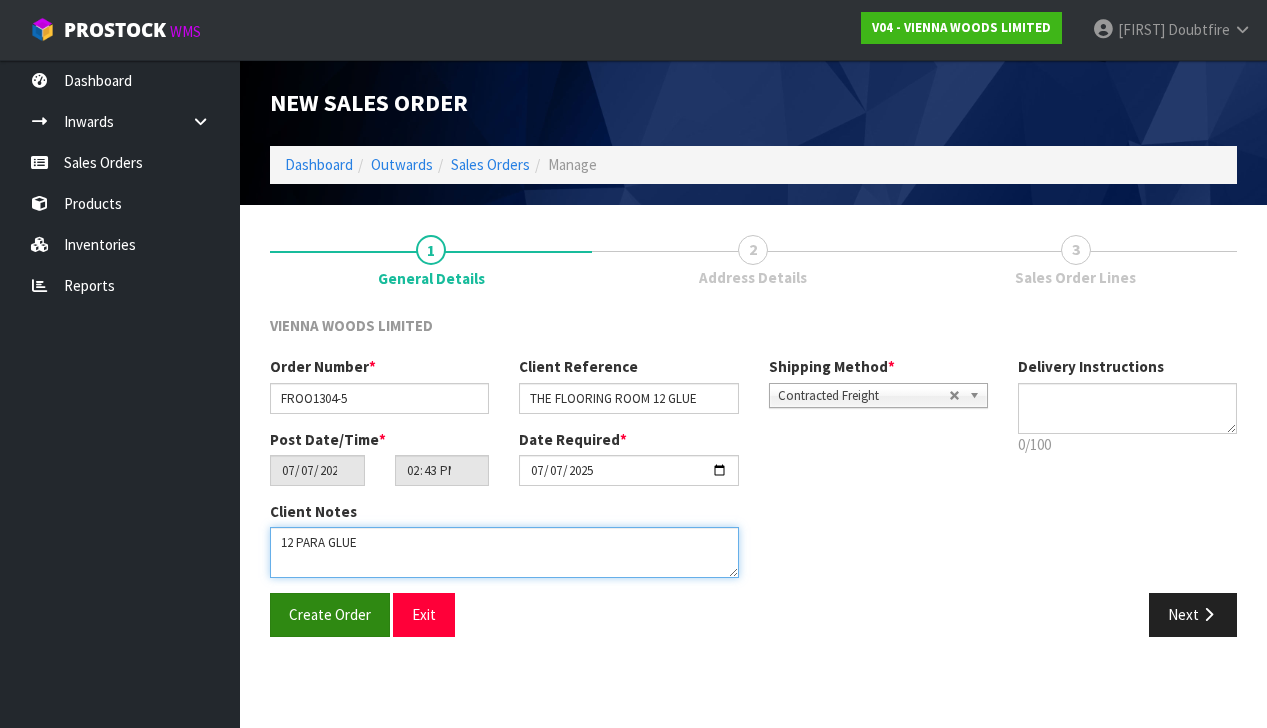 type on "12 PARA GLUE" 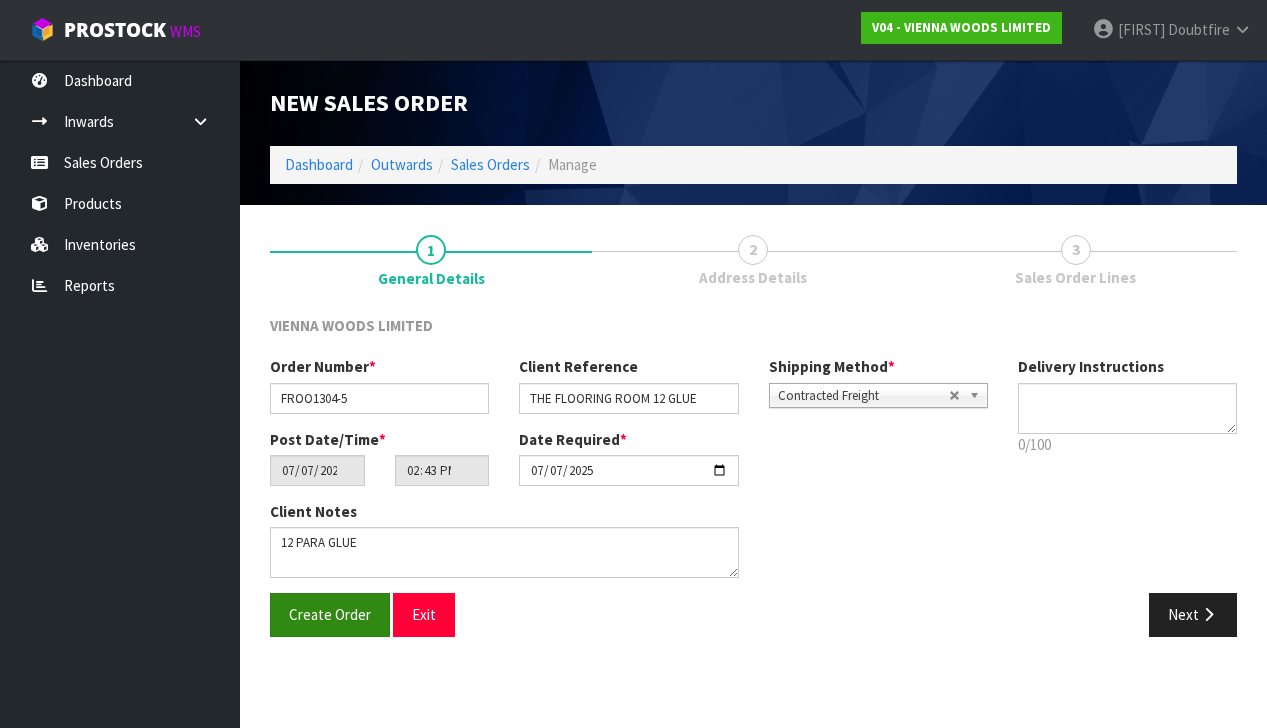 click on "Create Order" at bounding box center [330, 614] 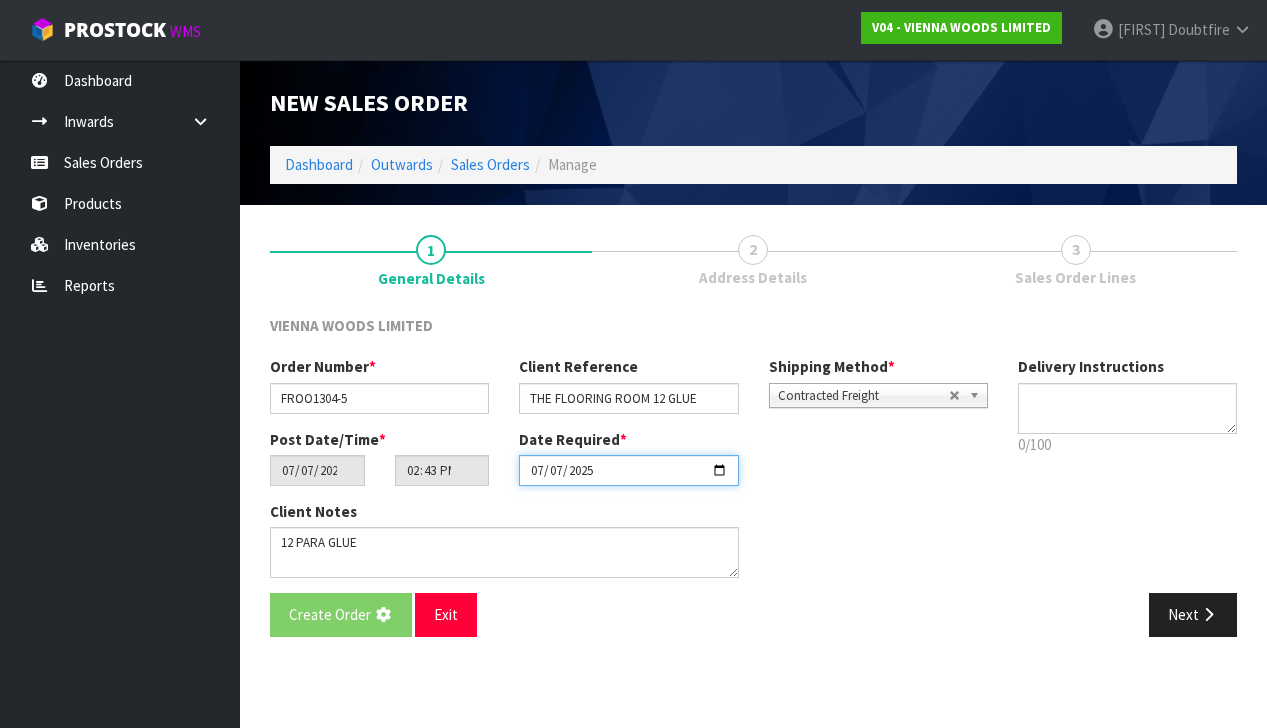 click on "2025-07-07" at bounding box center (628, 470) 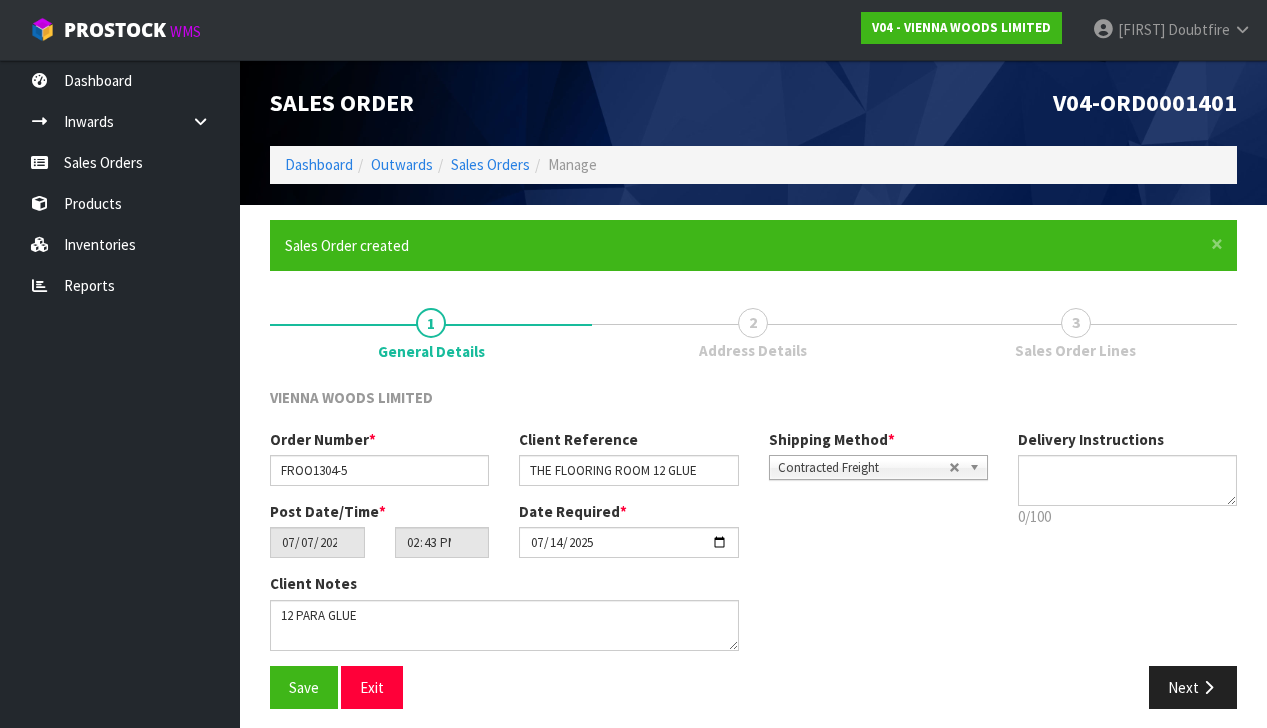 click on "Save
Exit" at bounding box center [504, 687] 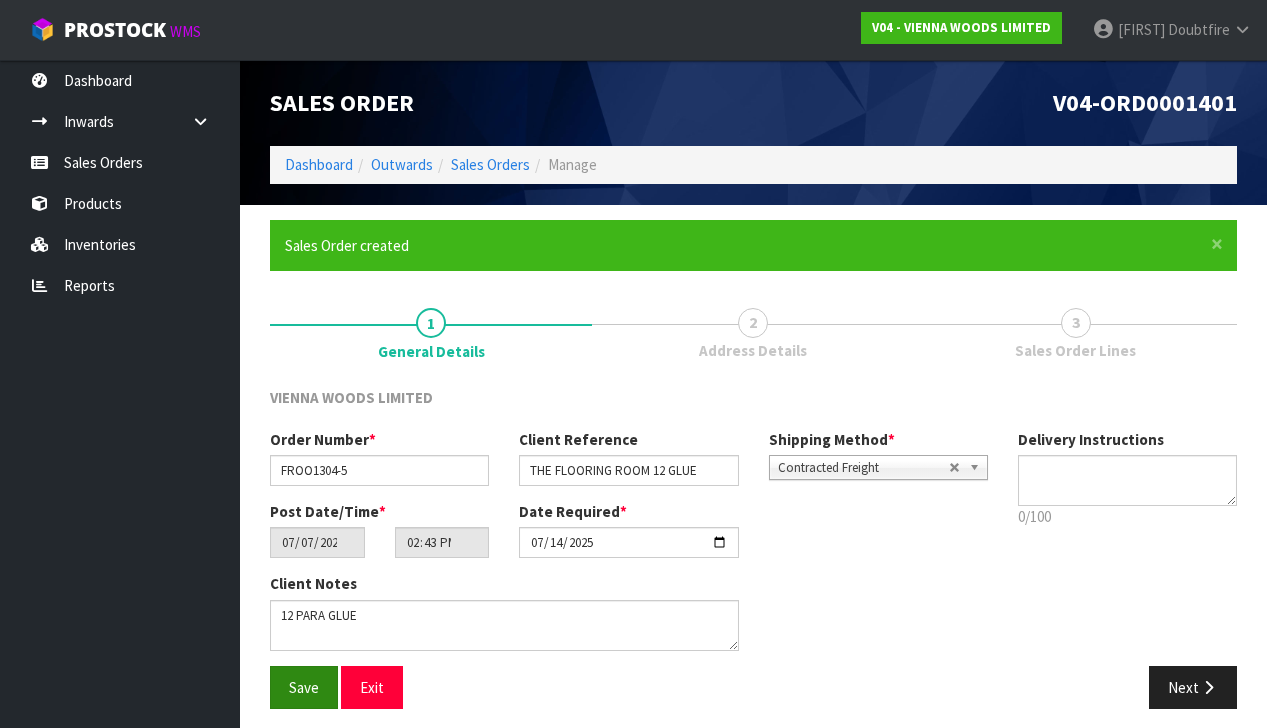 click on "Save" at bounding box center (304, 687) 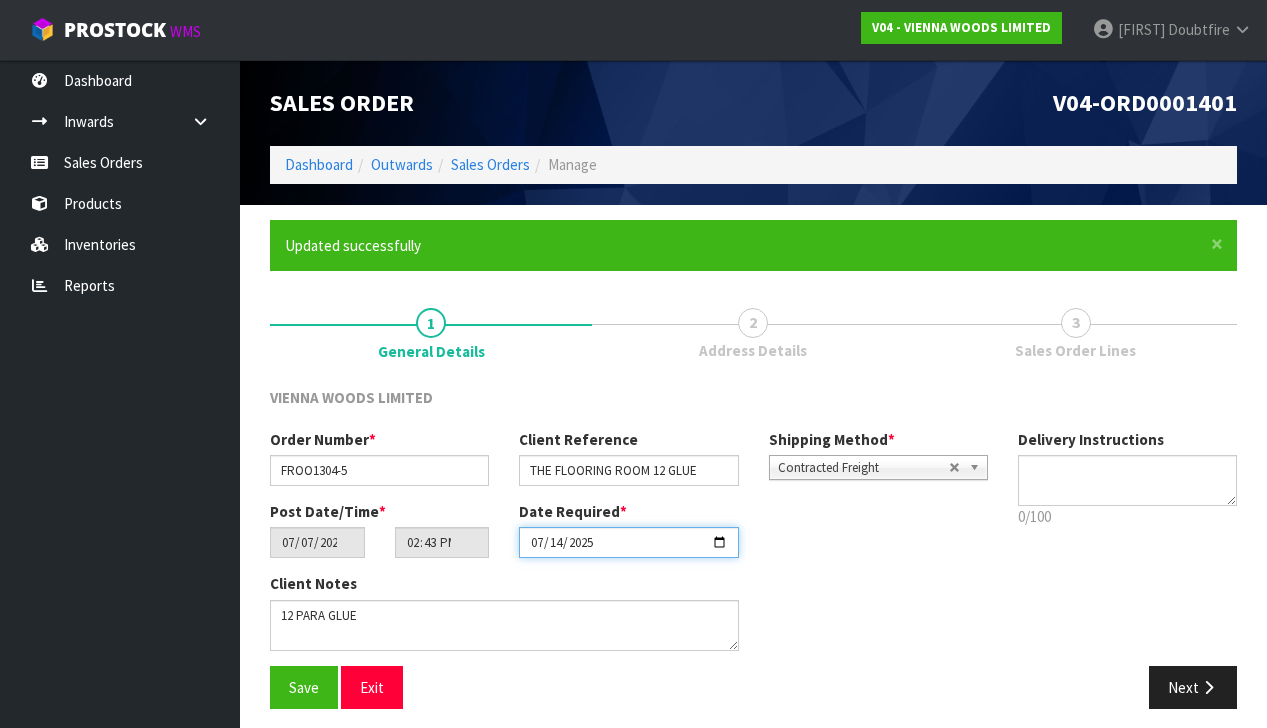 click on "2025-07-14" at bounding box center (628, 542) 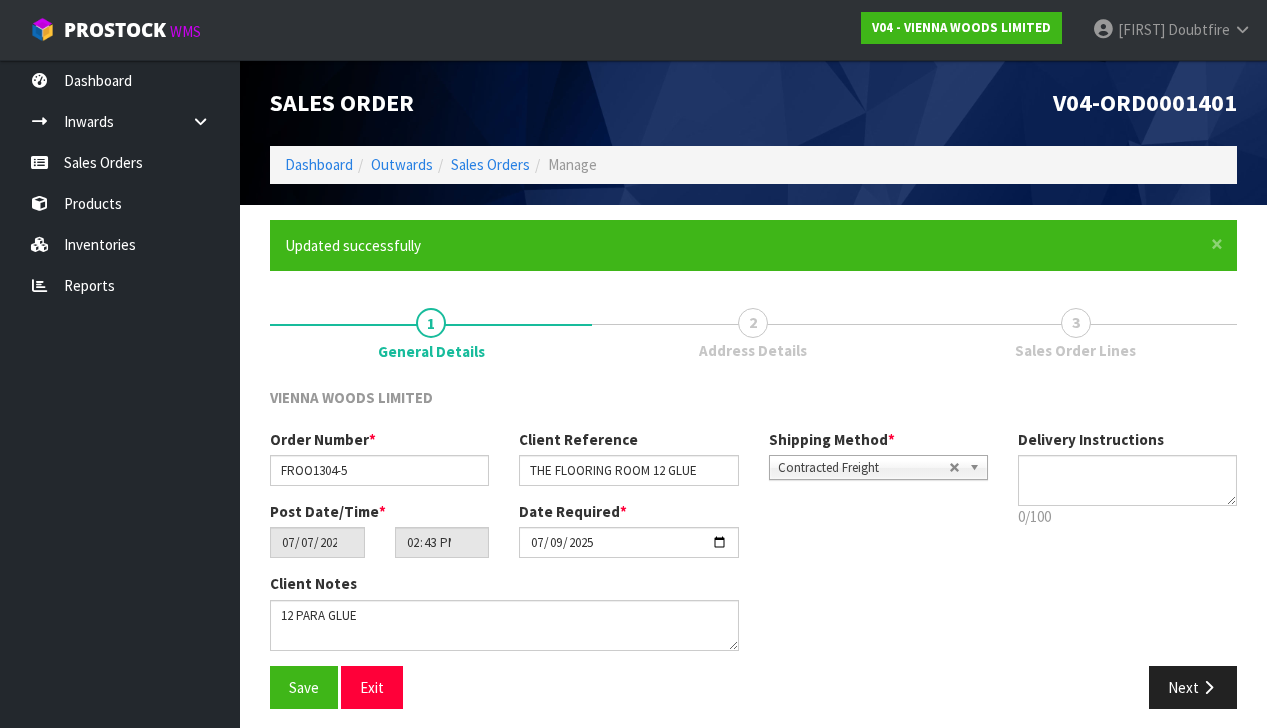 drag, startPoint x: 470, startPoint y: 697, endPoint x: 459, endPoint y: 696, distance: 11.045361 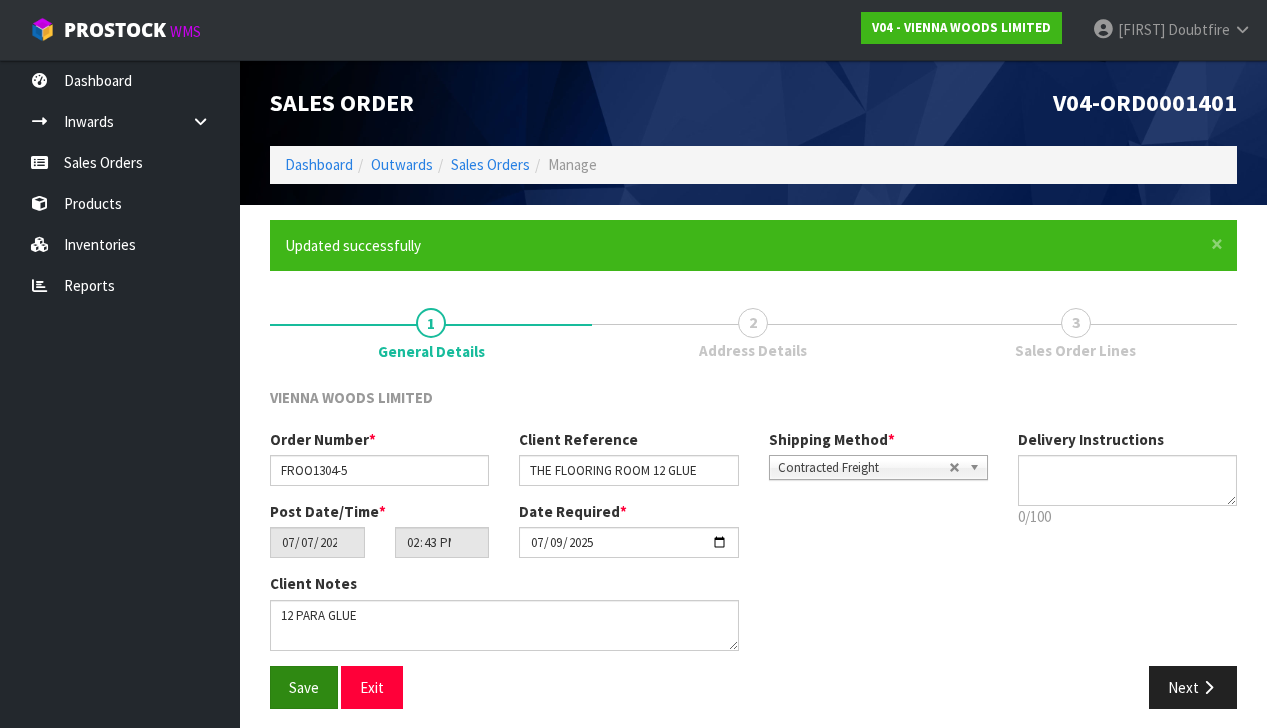 click on "Save" at bounding box center (304, 687) 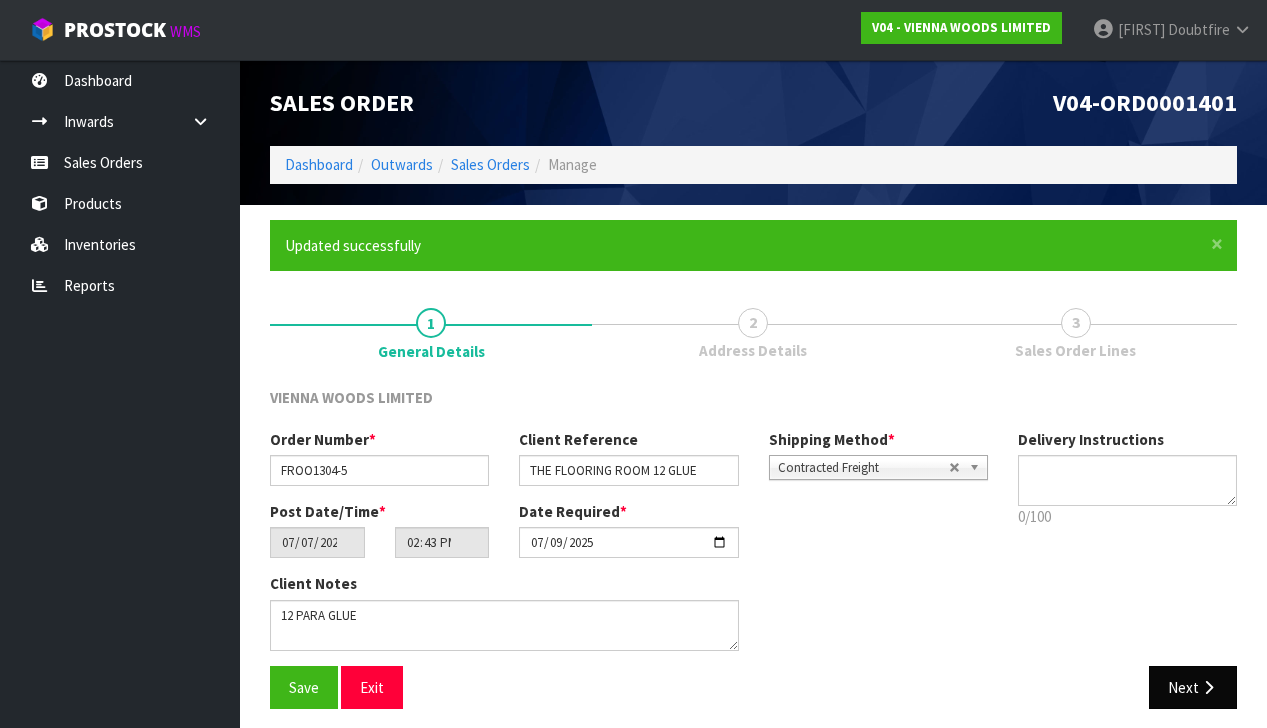 click on "Next" at bounding box center [1193, 687] 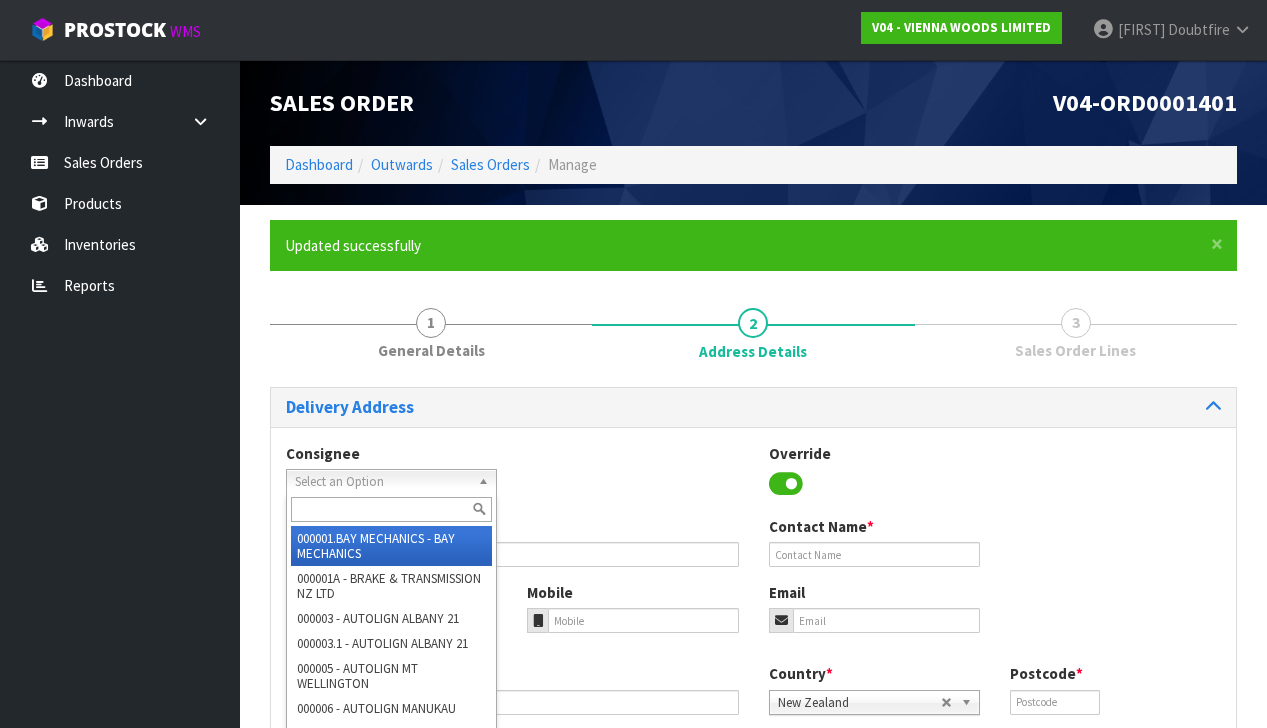 click on "Select an Option" at bounding box center [382, 482] 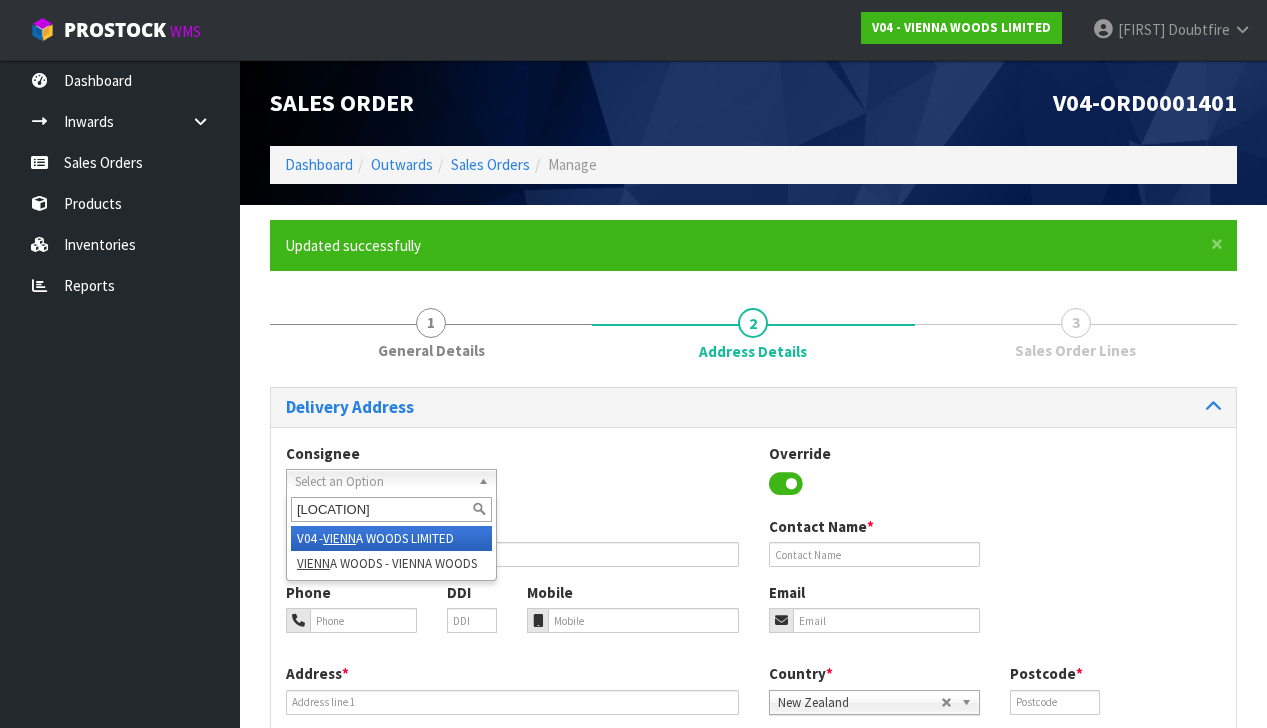 type on "[LOCATION]" 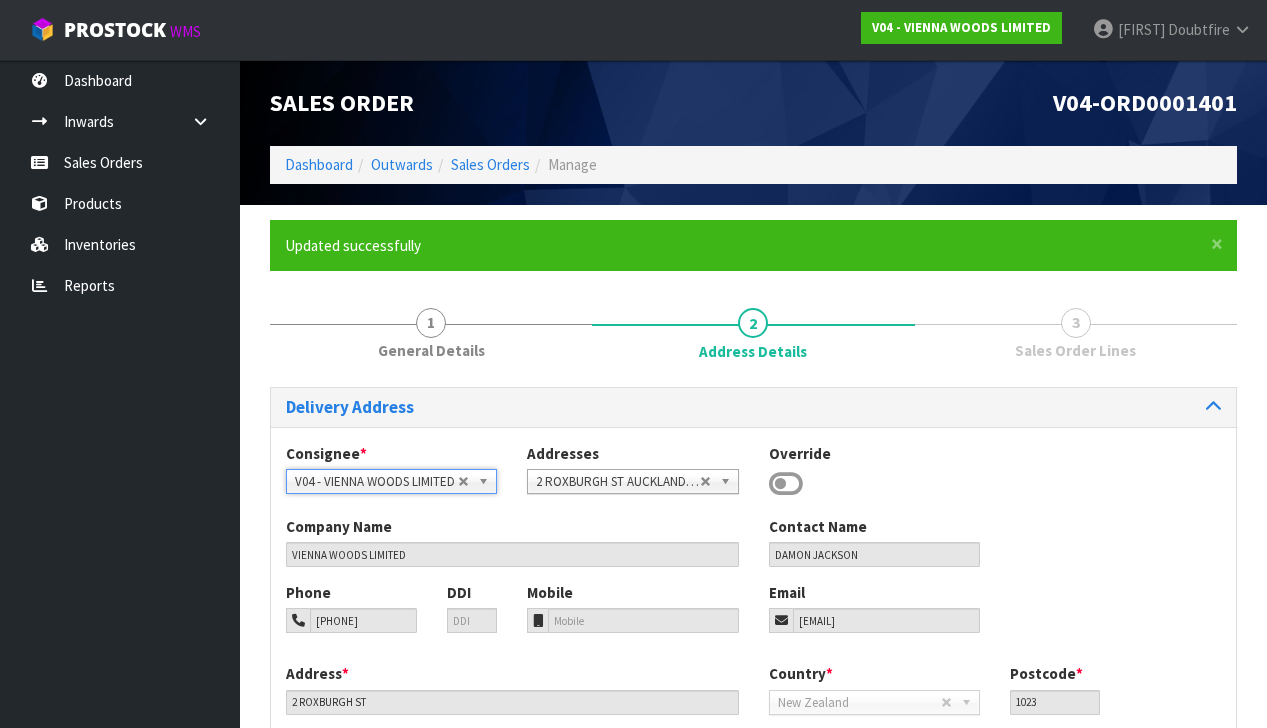 click at bounding box center (786, 484) 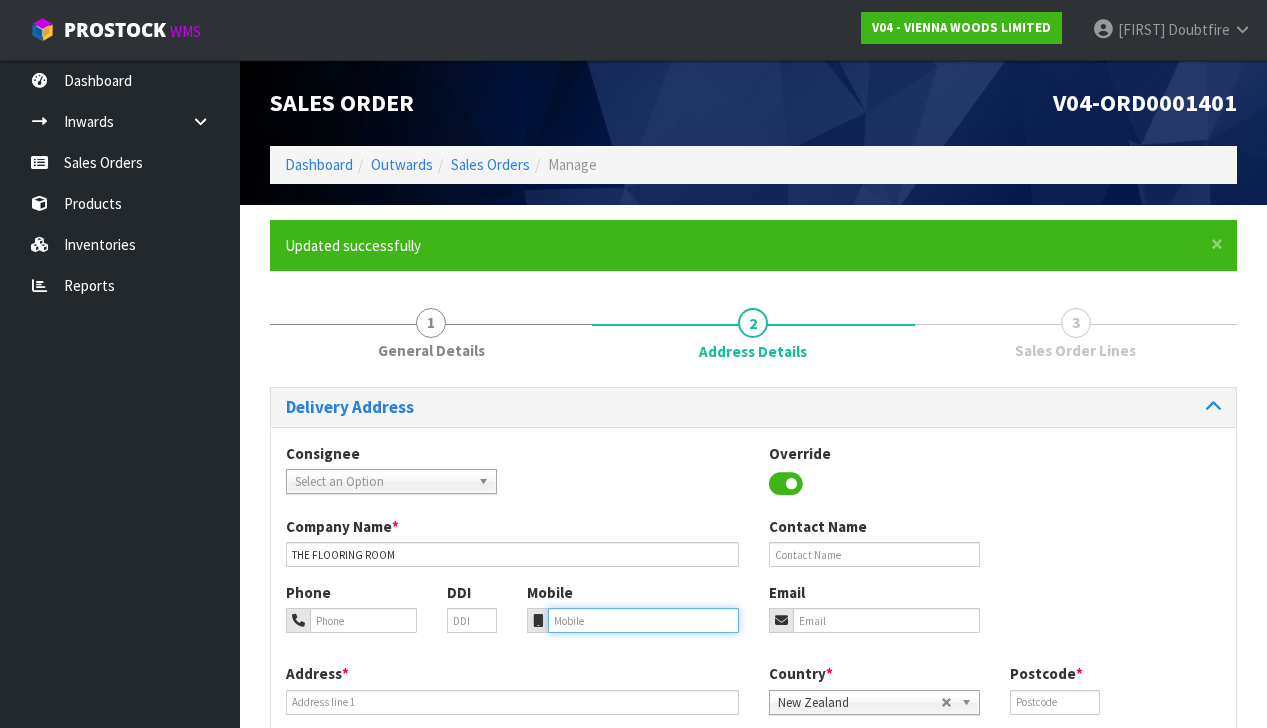 click at bounding box center (363, 620) 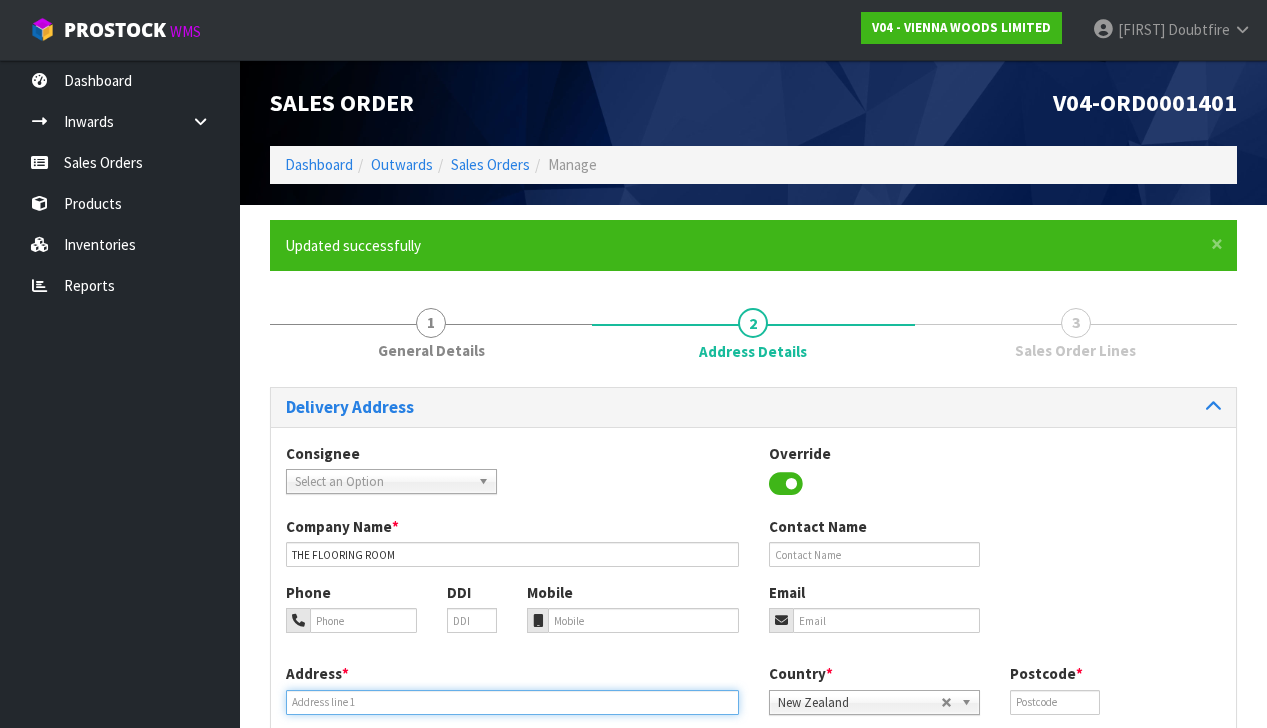 click at bounding box center (512, 702) 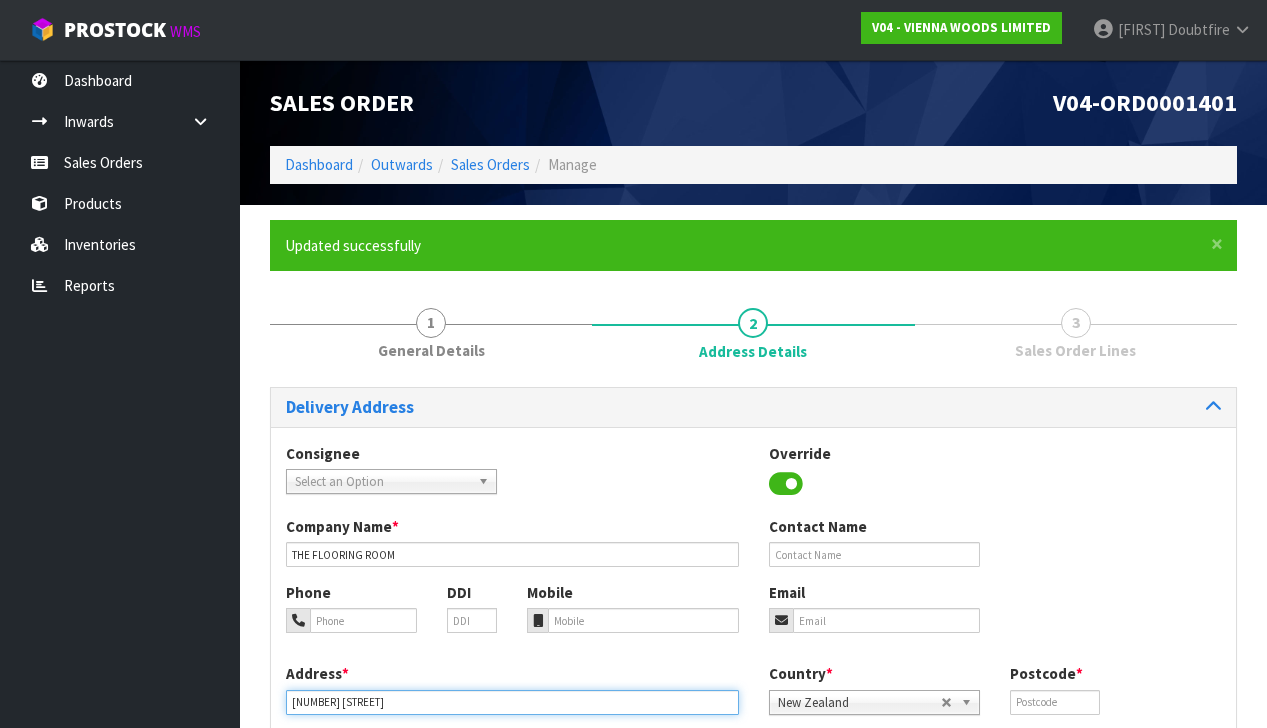 scroll, scrollTop: 35, scrollLeft: 0, axis: vertical 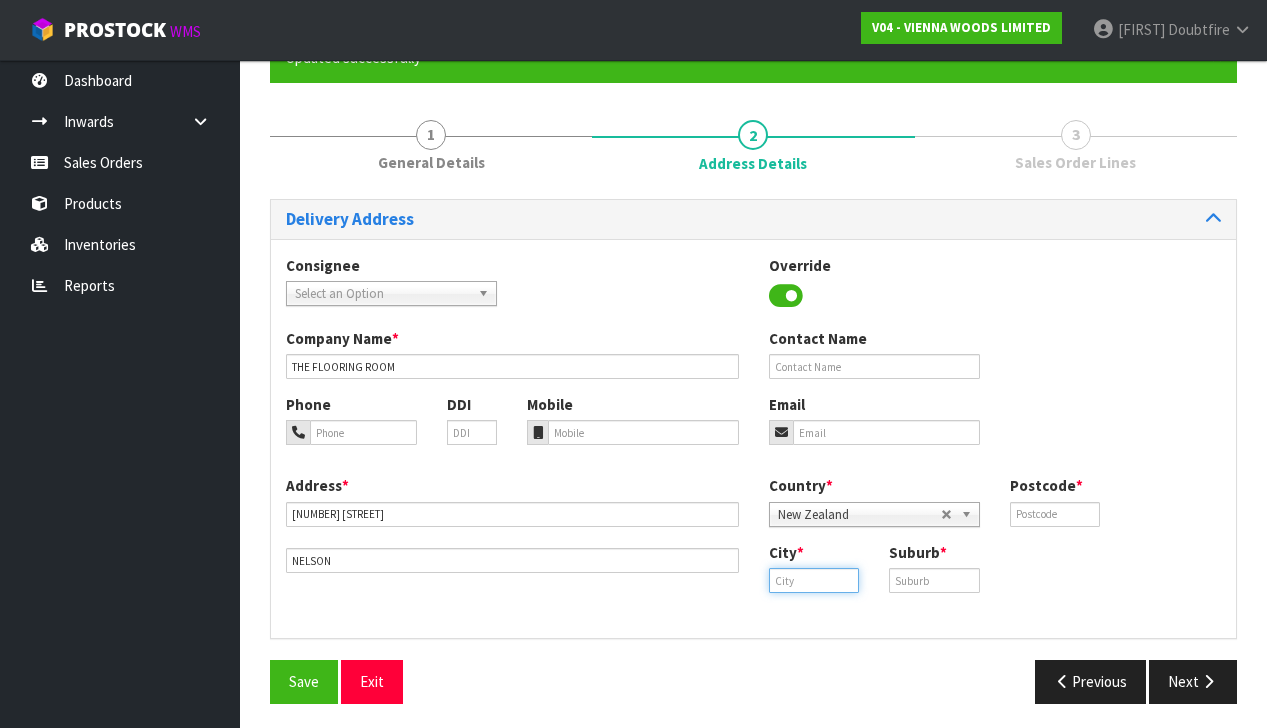 click at bounding box center [814, 580] 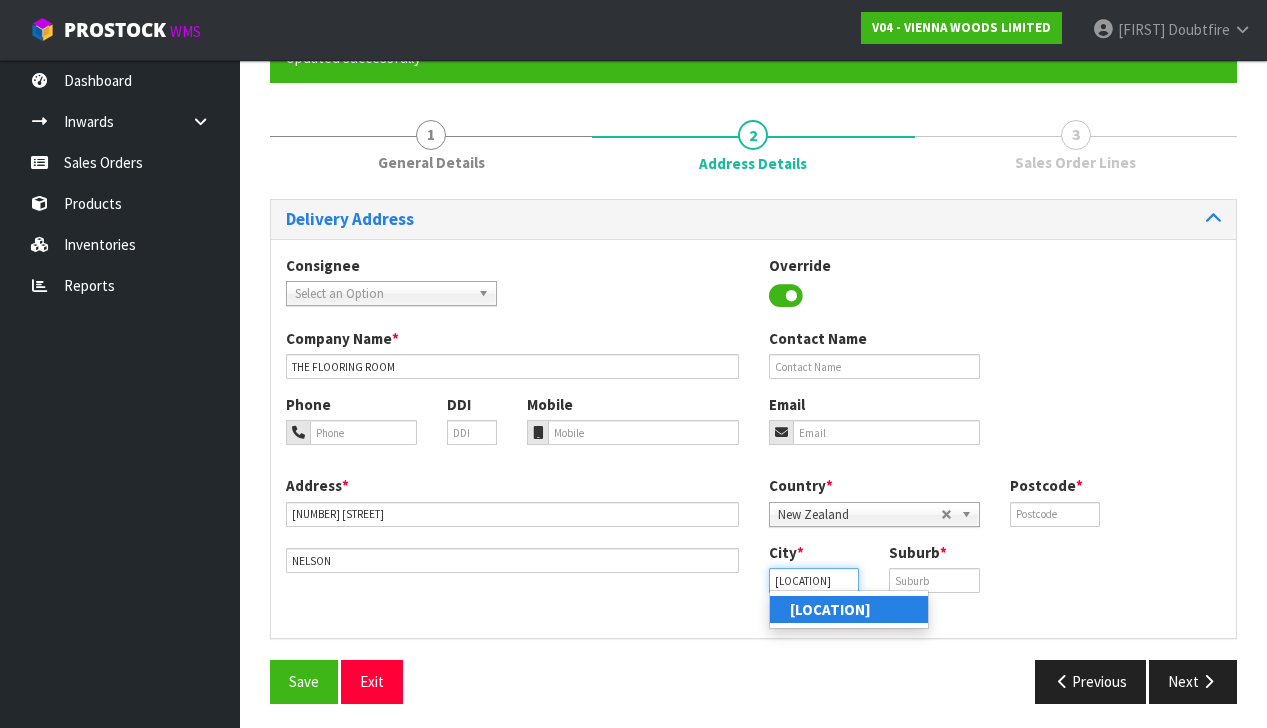 type on "[LOCATION]" 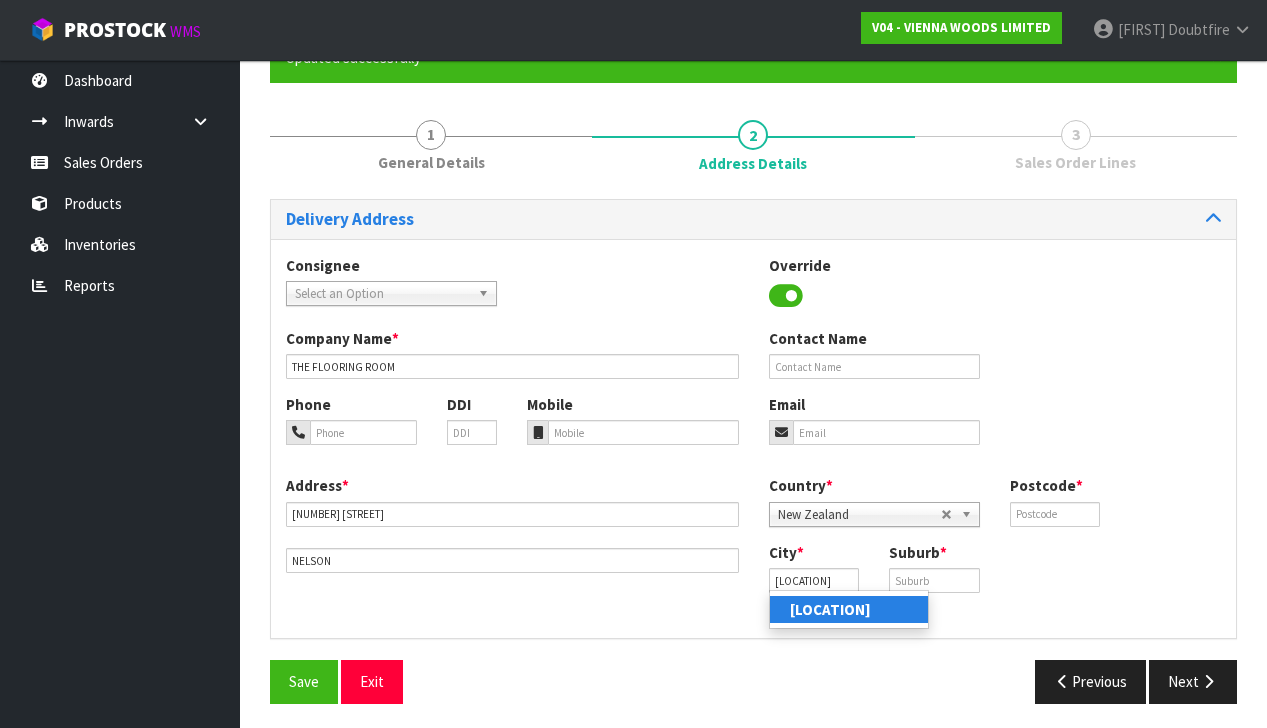 drag, startPoint x: 840, startPoint y: 607, endPoint x: 873, endPoint y: 594, distance: 35.468296 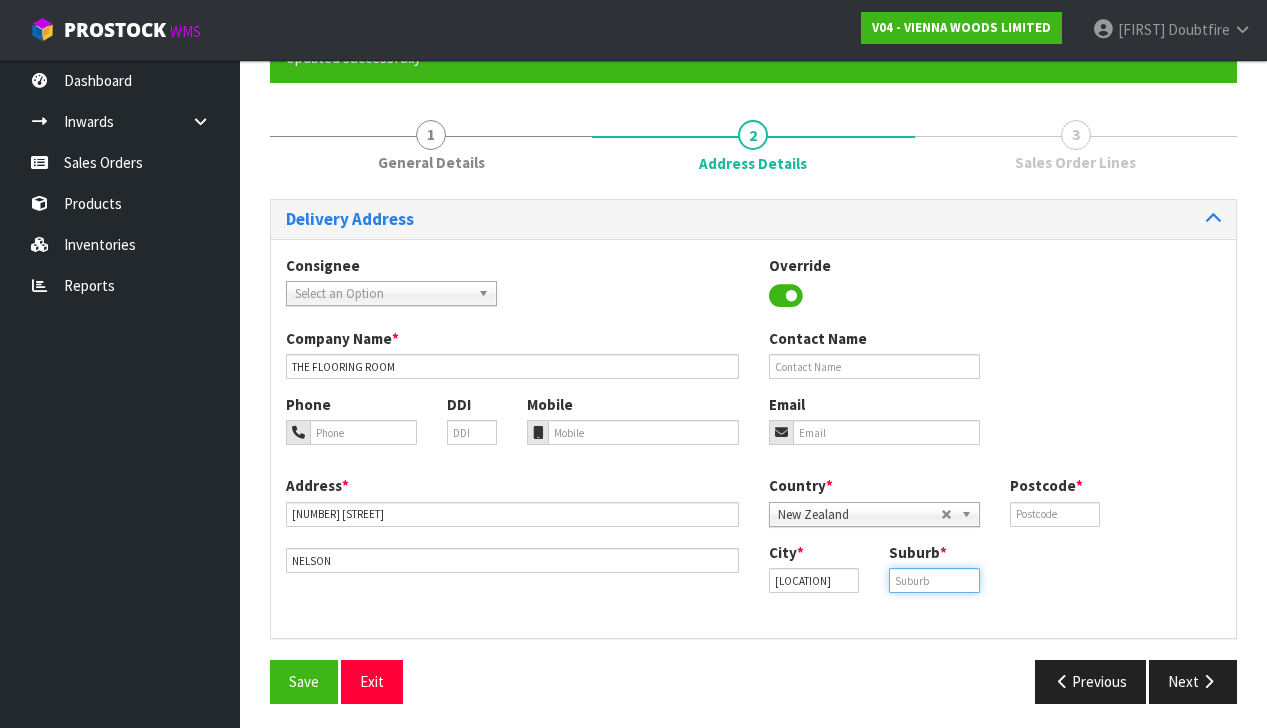 click at bounding box center [934, 580] 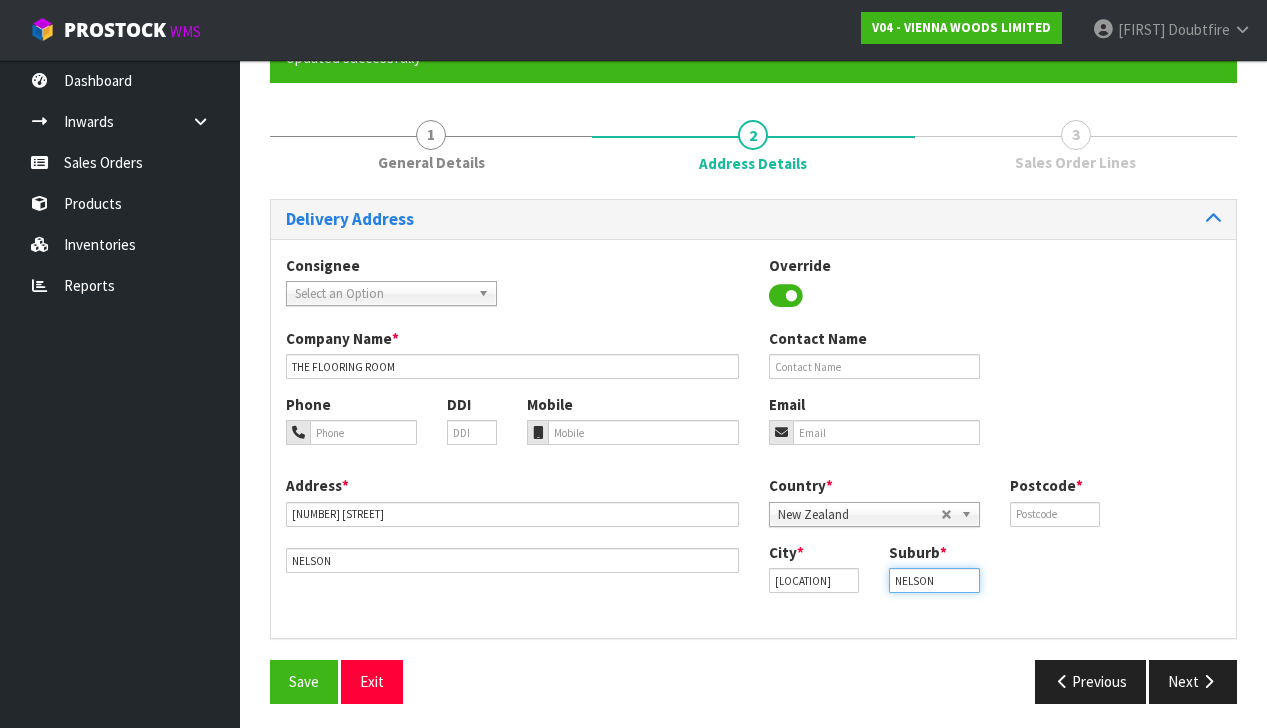 click on "Save" at bounding box center (304, 681) 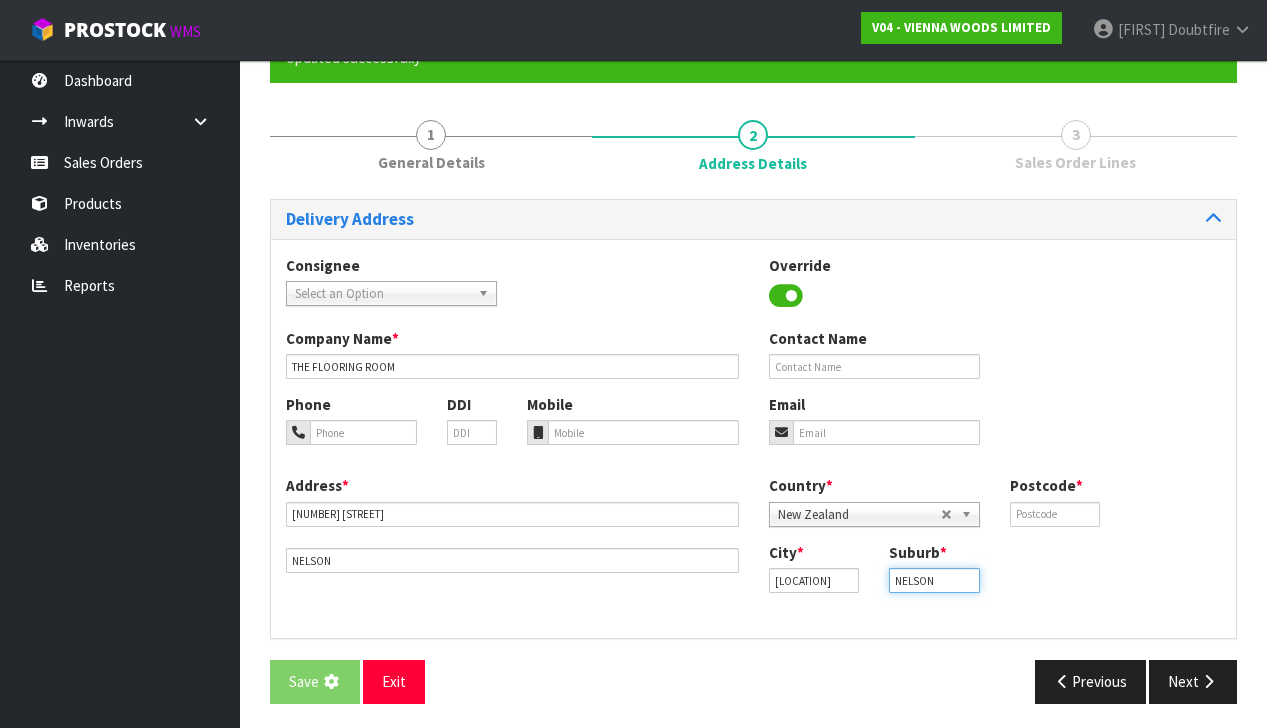 scroll, scrollTop: 0, scrollLeft: 0, axis: both 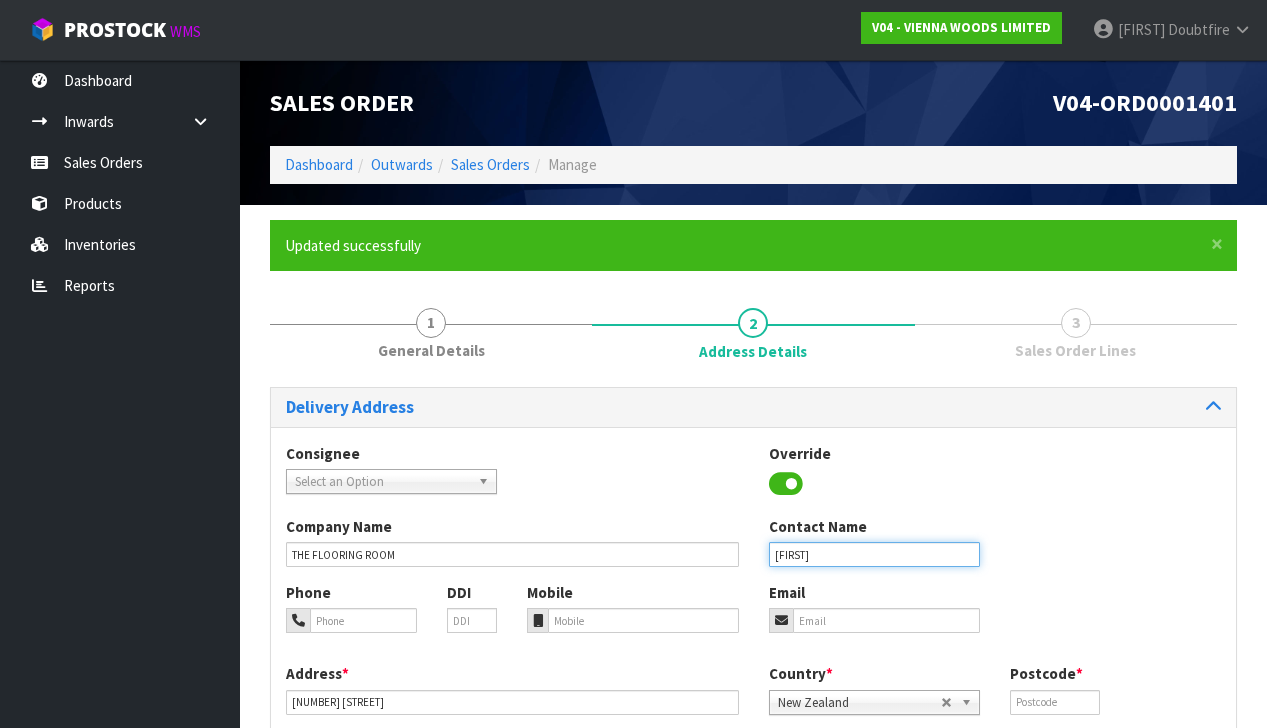 type on "[FIRST]" 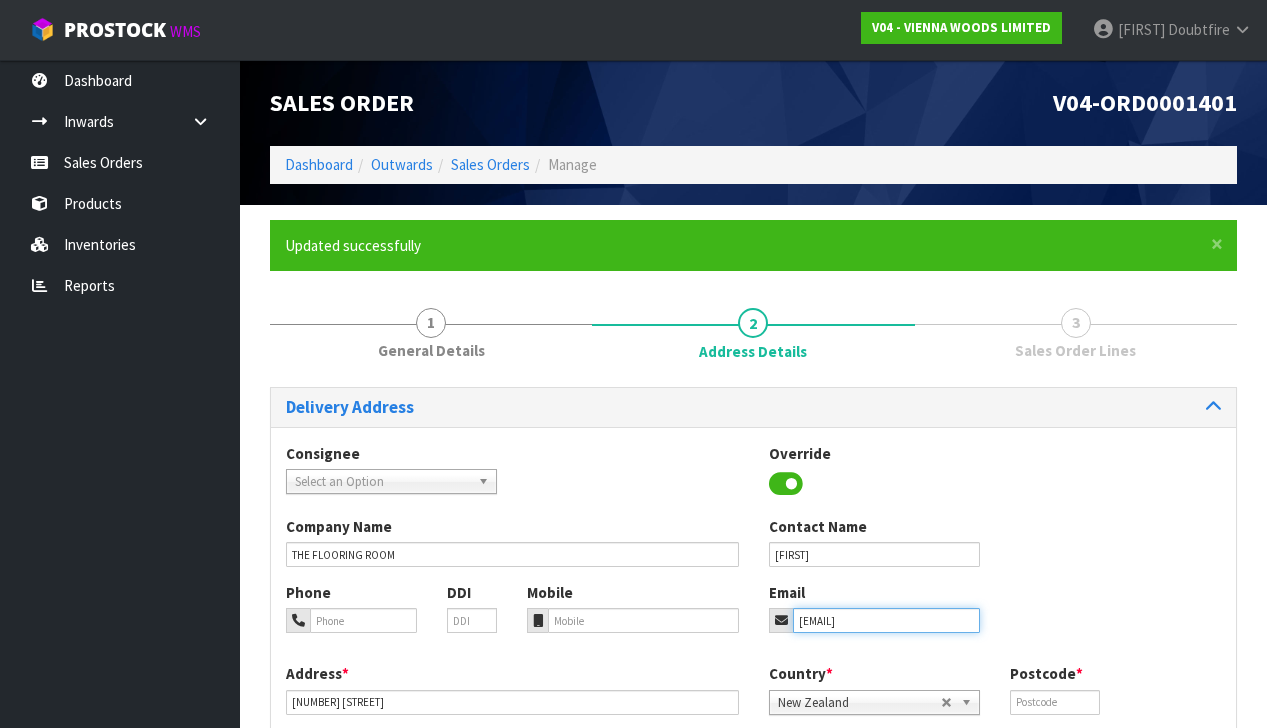 type on "[EMAIL]" 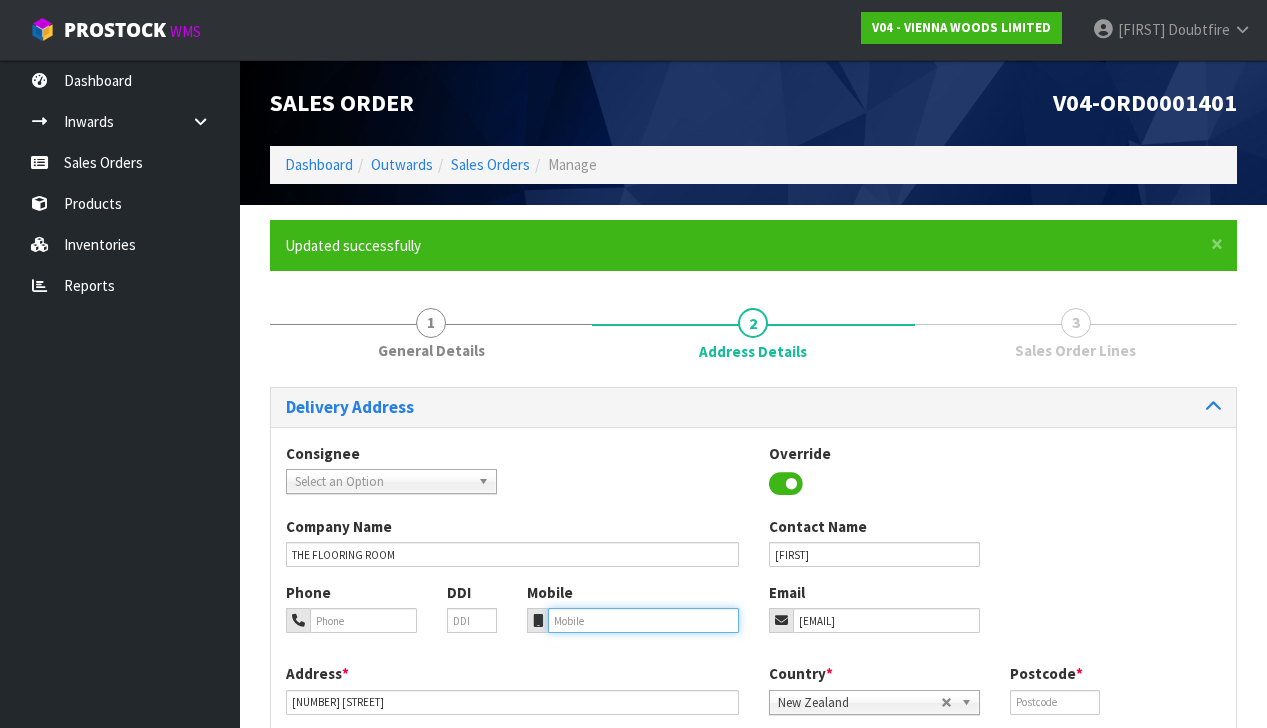 click at bounding box center (363, 620) 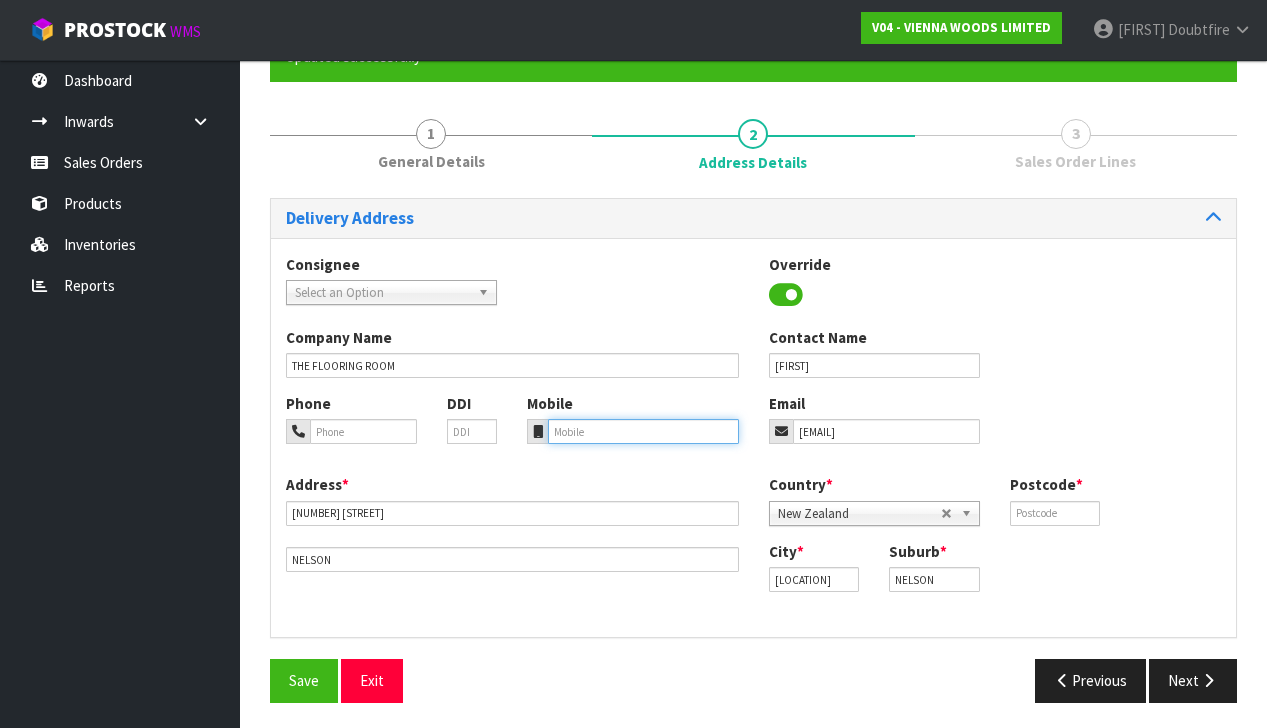 scroll, scrollTop: 188, scrollLeft: 0, axis: vertical 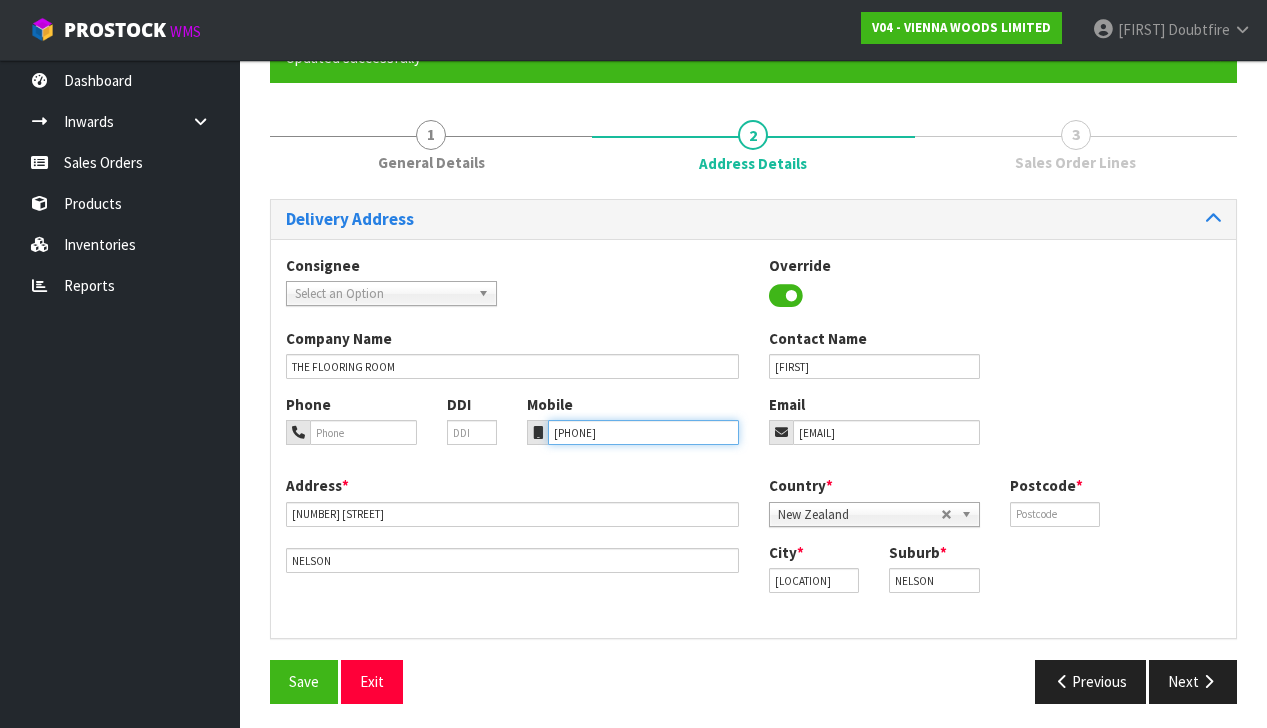 type on "[PHONE]" 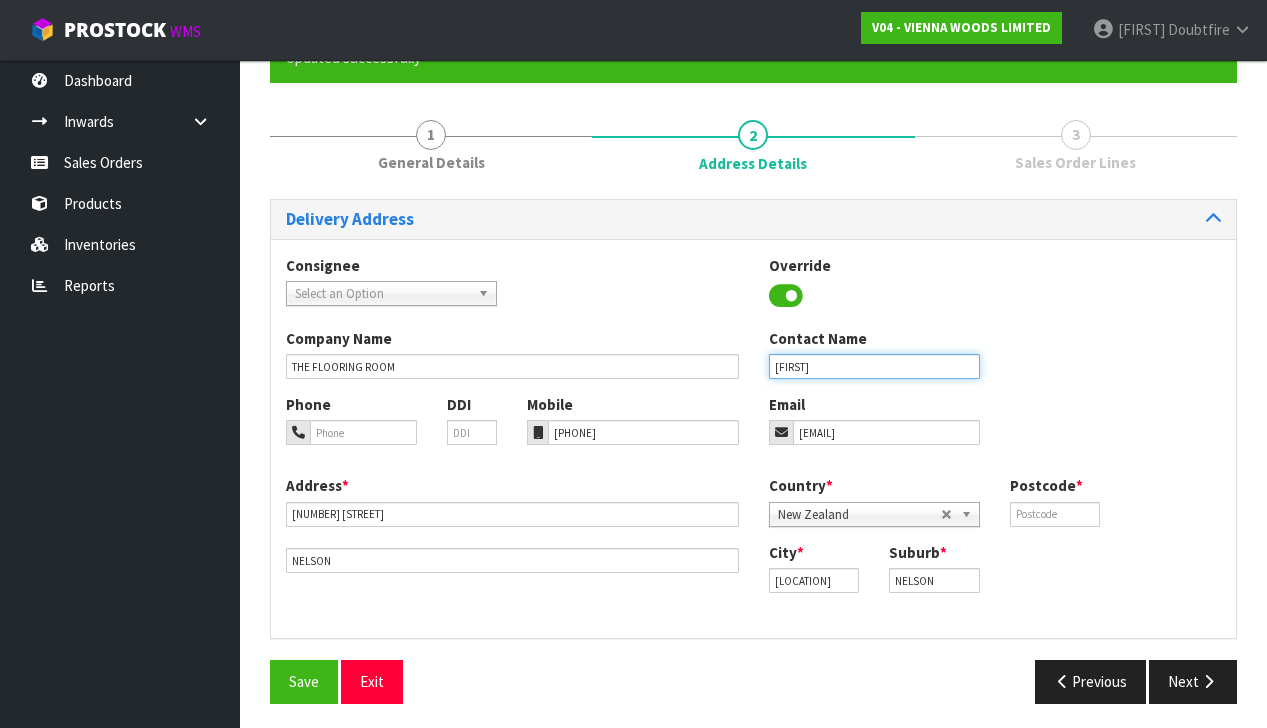 click on "[FIRST]" at bounding box center (874, 366) 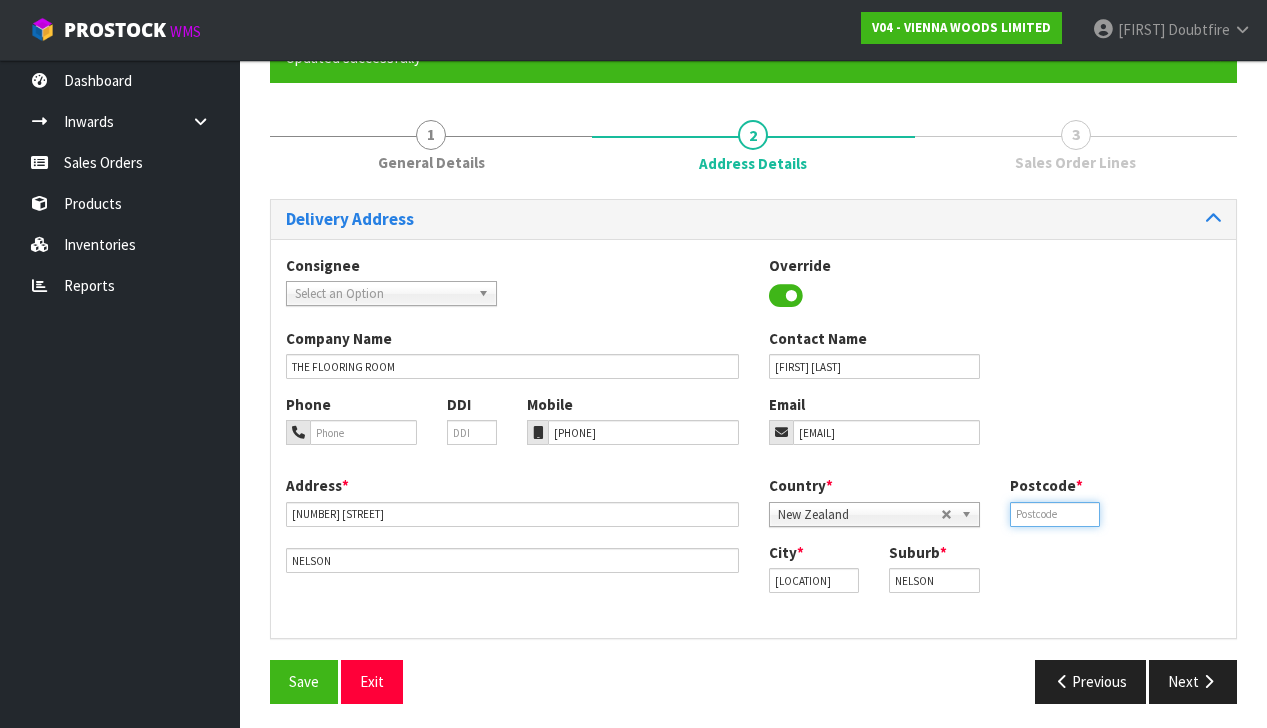 click at bounding box center [1055, 514] 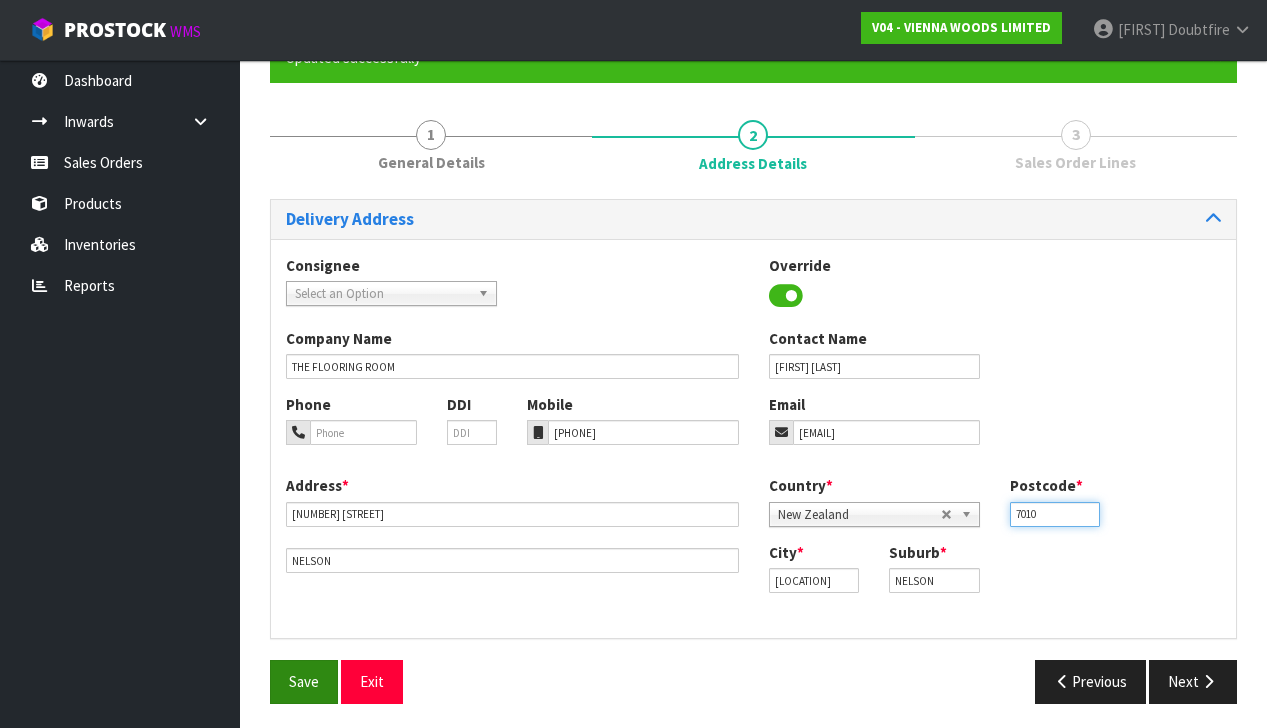 type on "7010" 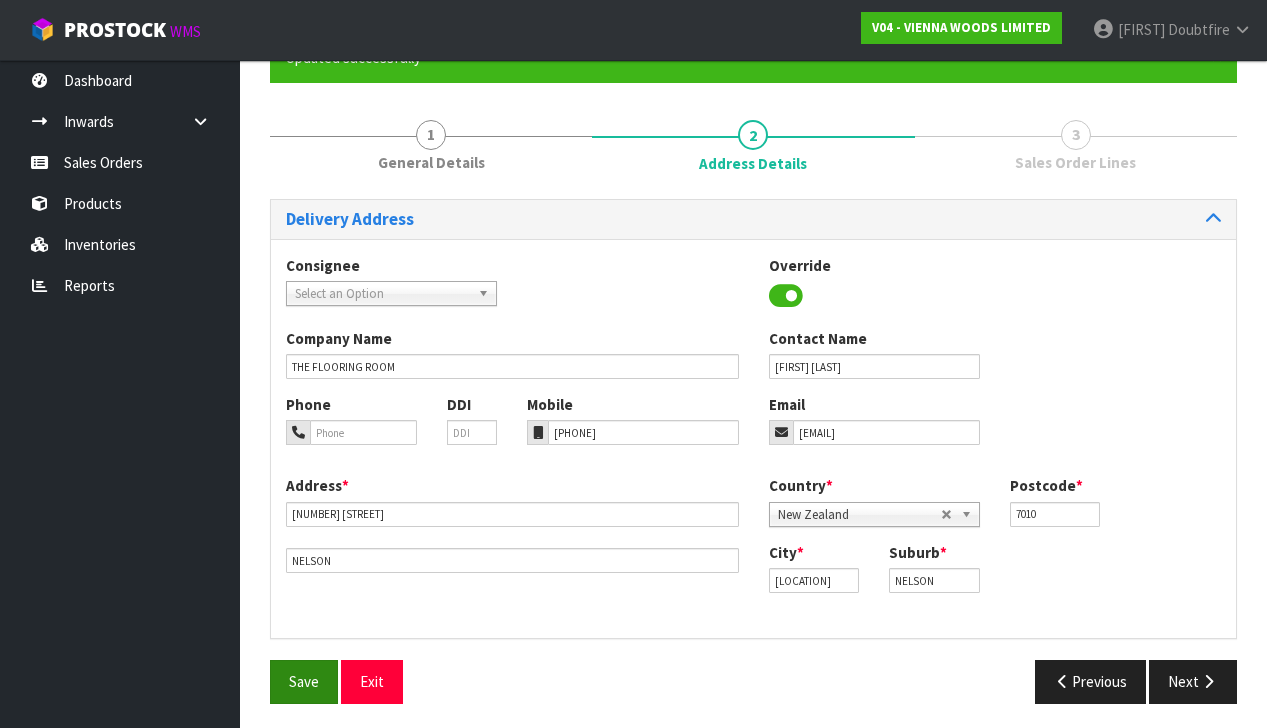 click on "Save" at bounding box center [304, 681] 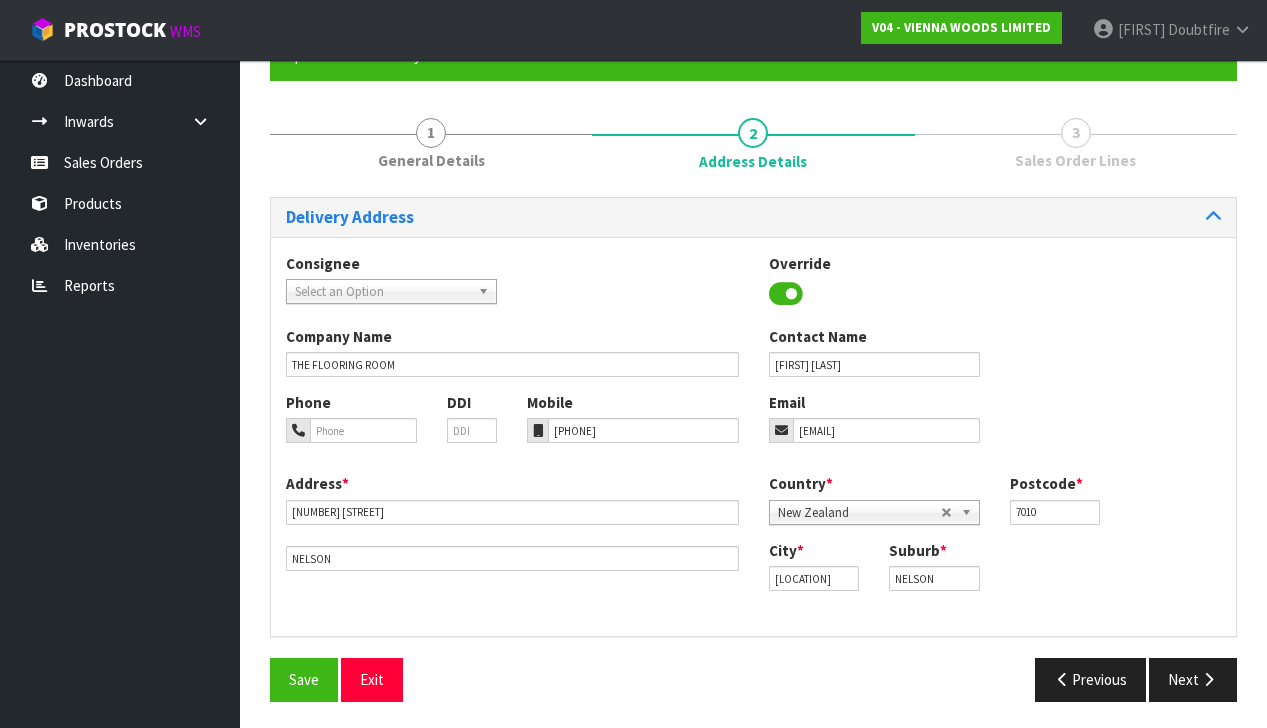 scroll, scrollTop: 188, scrollLeft: 0, axis: vertical 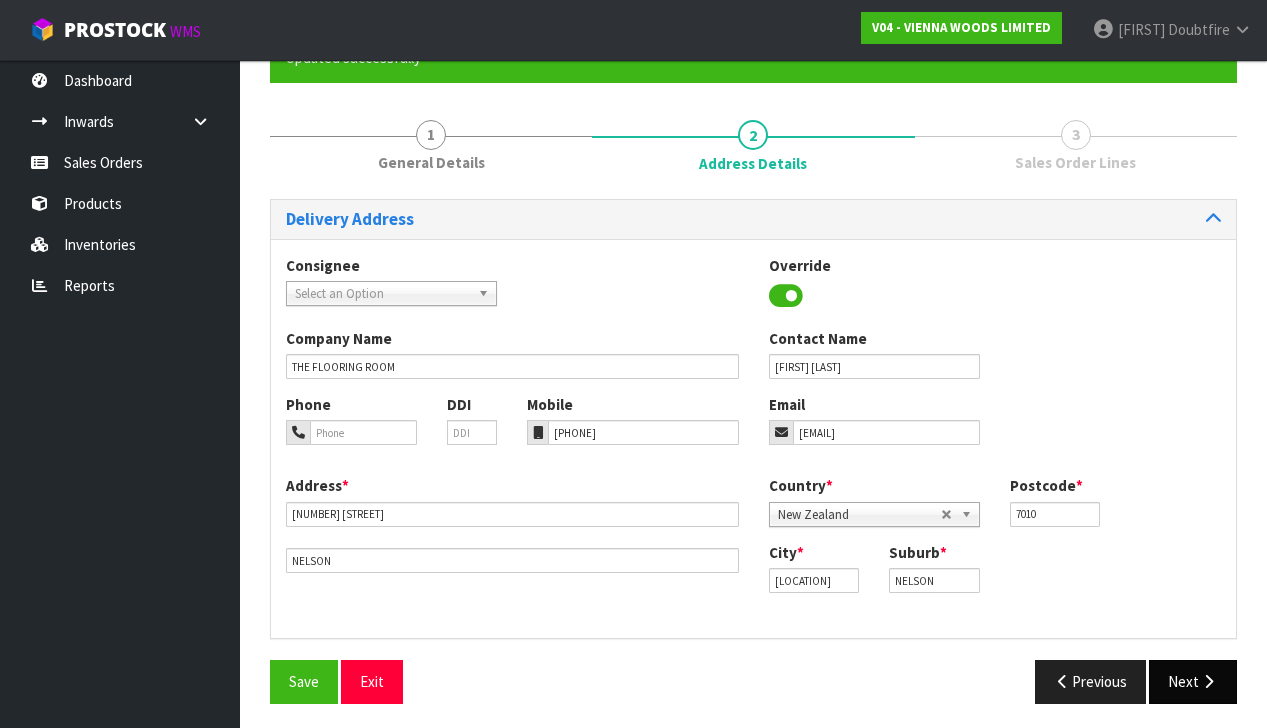 click at bounding box center [1208, 681] 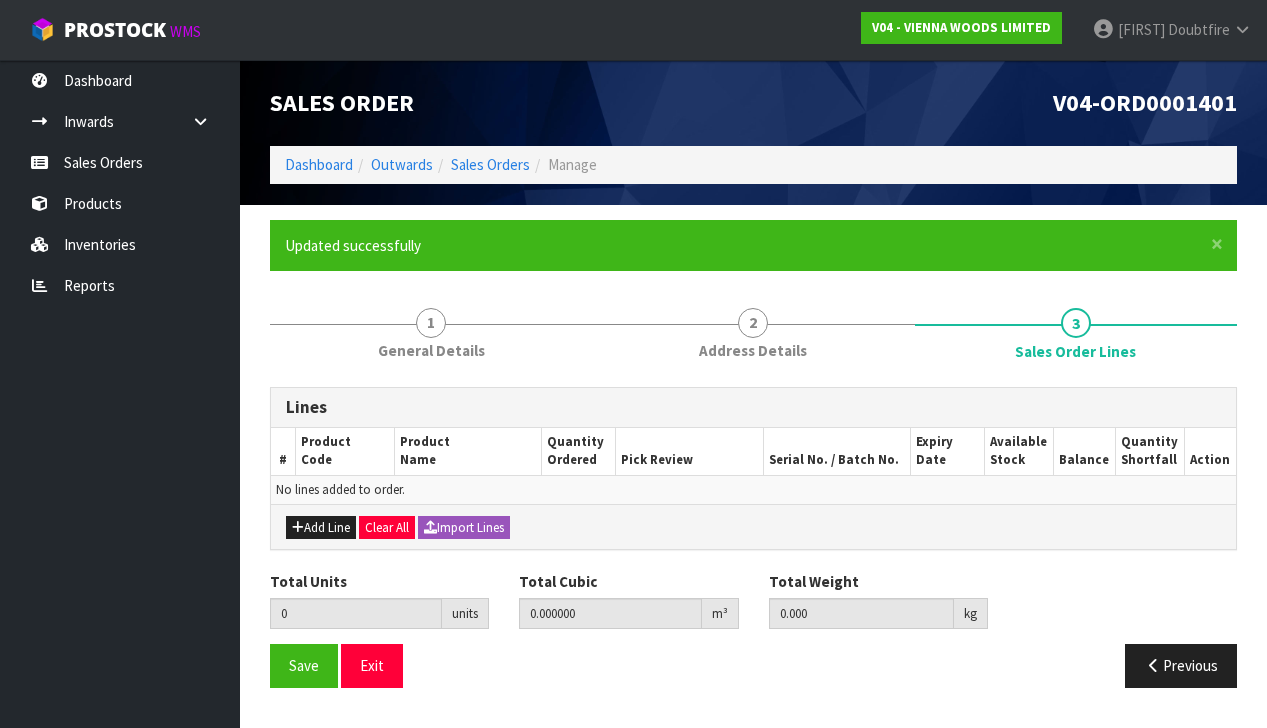 scroll, scrollTop: 0, scrollLeft: 0, axis: both 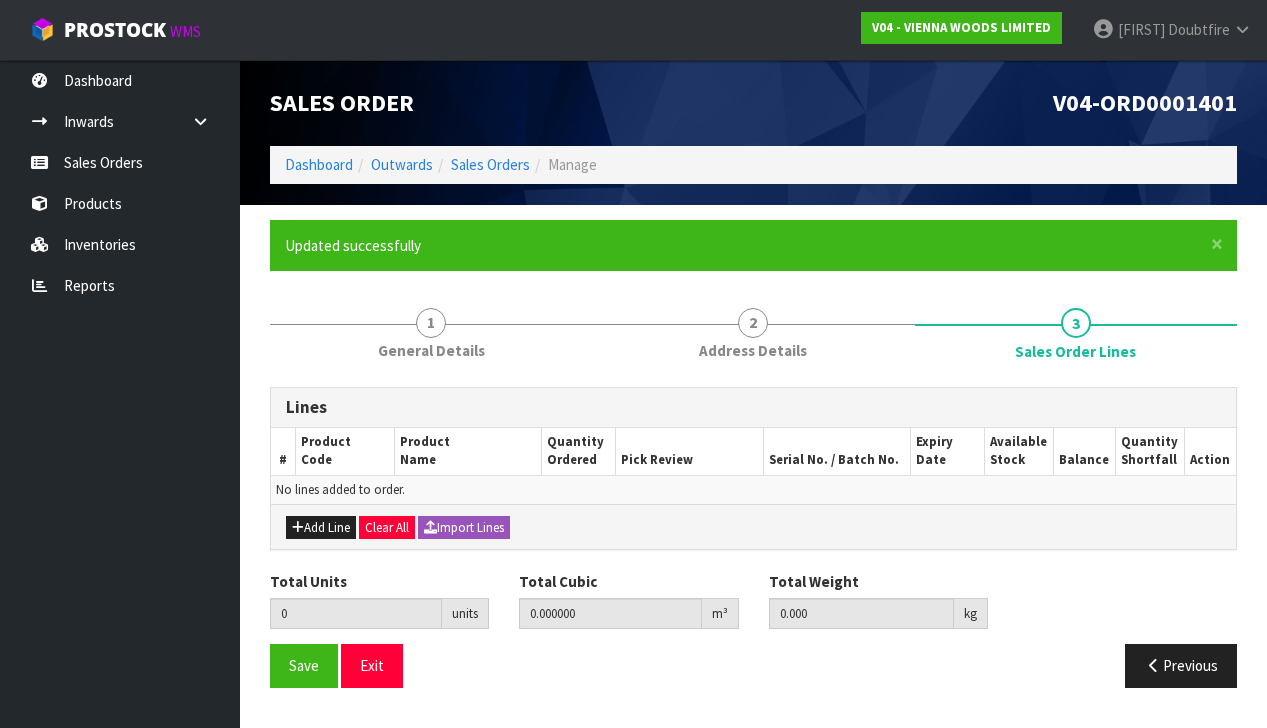 drag, startPoint x: 321, startPoint y: 522, endPoint x: 324, endPoint y: 507, distance: 15.297058 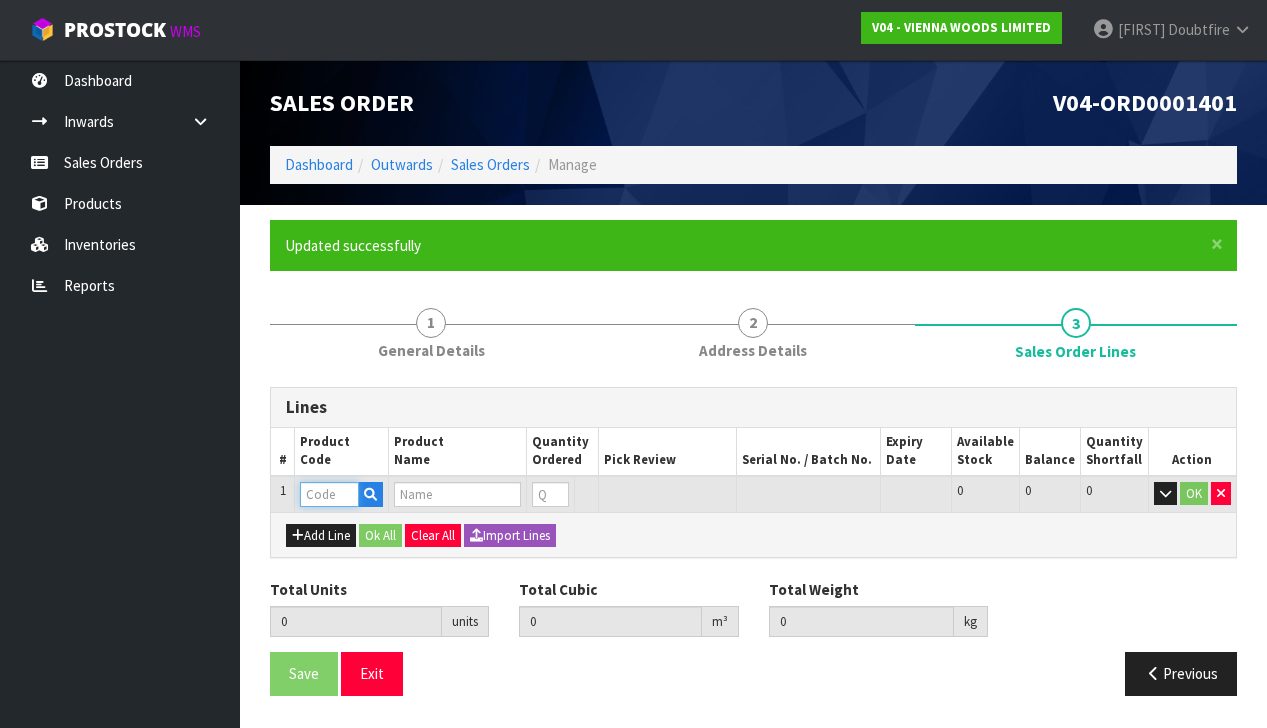 click at bounding box center (329, 494) 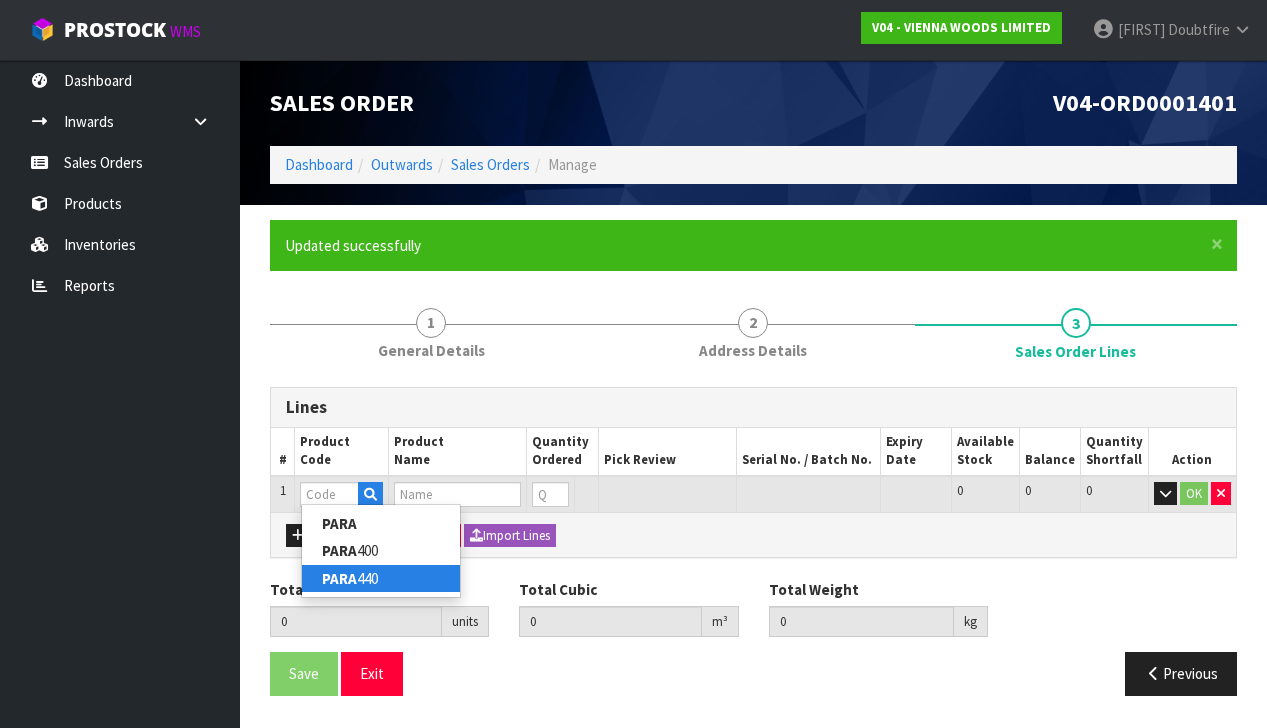 click on "[STREET]" at bounding box center (381, 578) 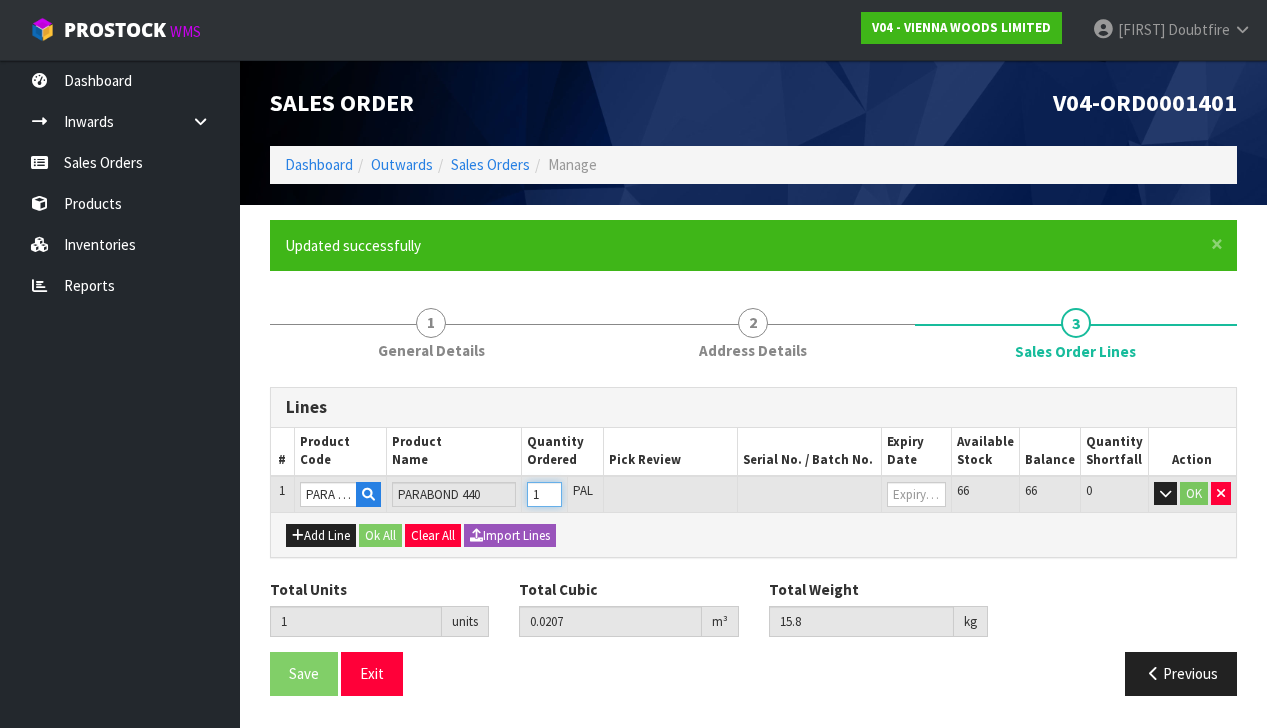 click on "1" at bounding box center [544, 494] 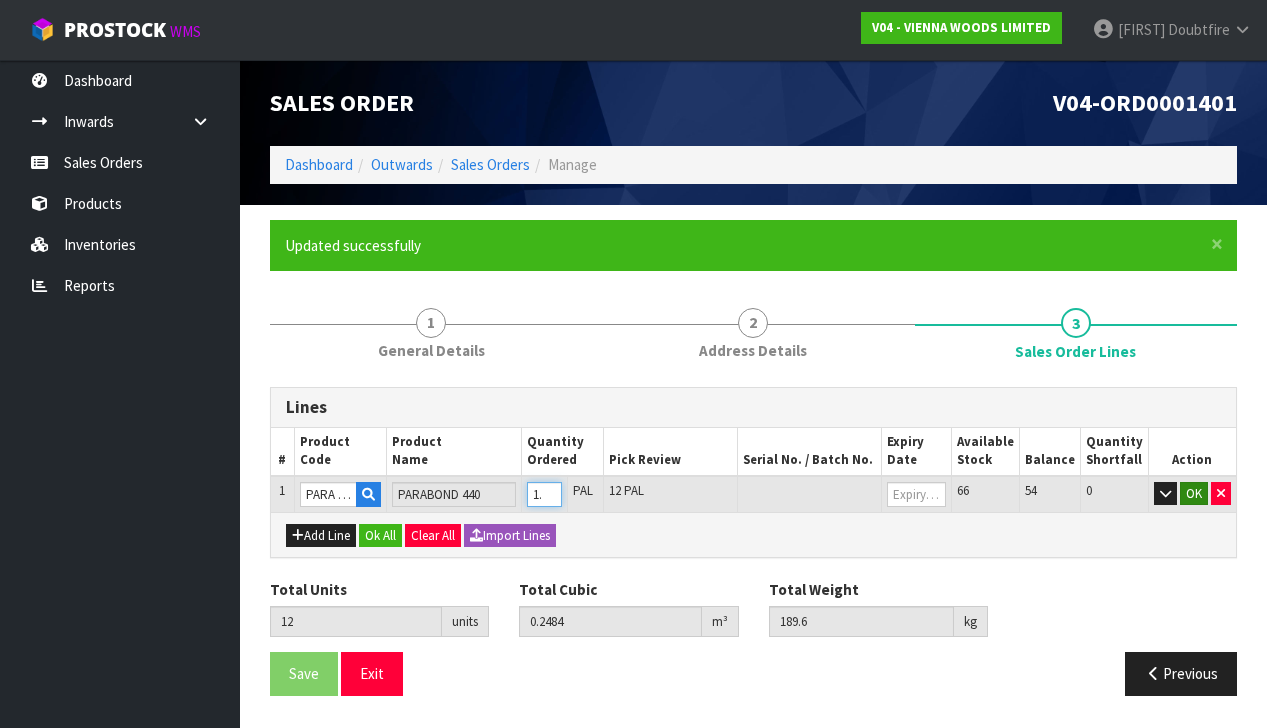 type on "12" 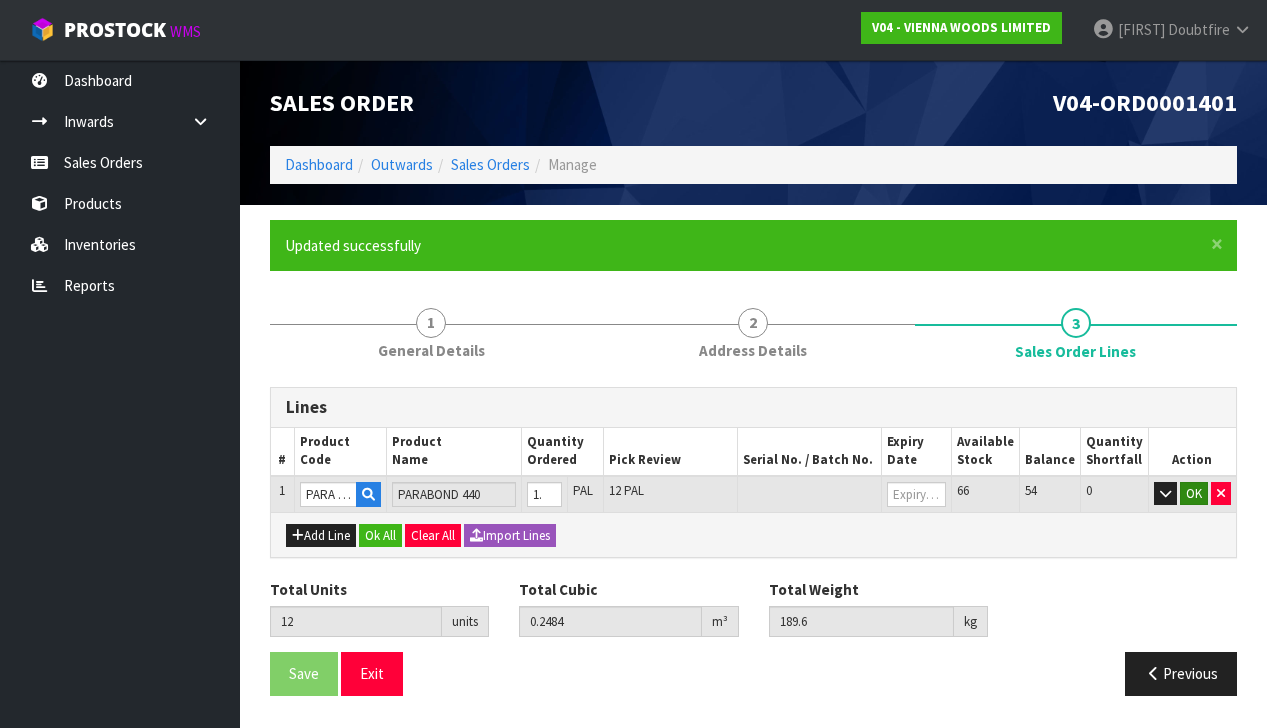 click on "OK" at bounding box center [1194, 494] 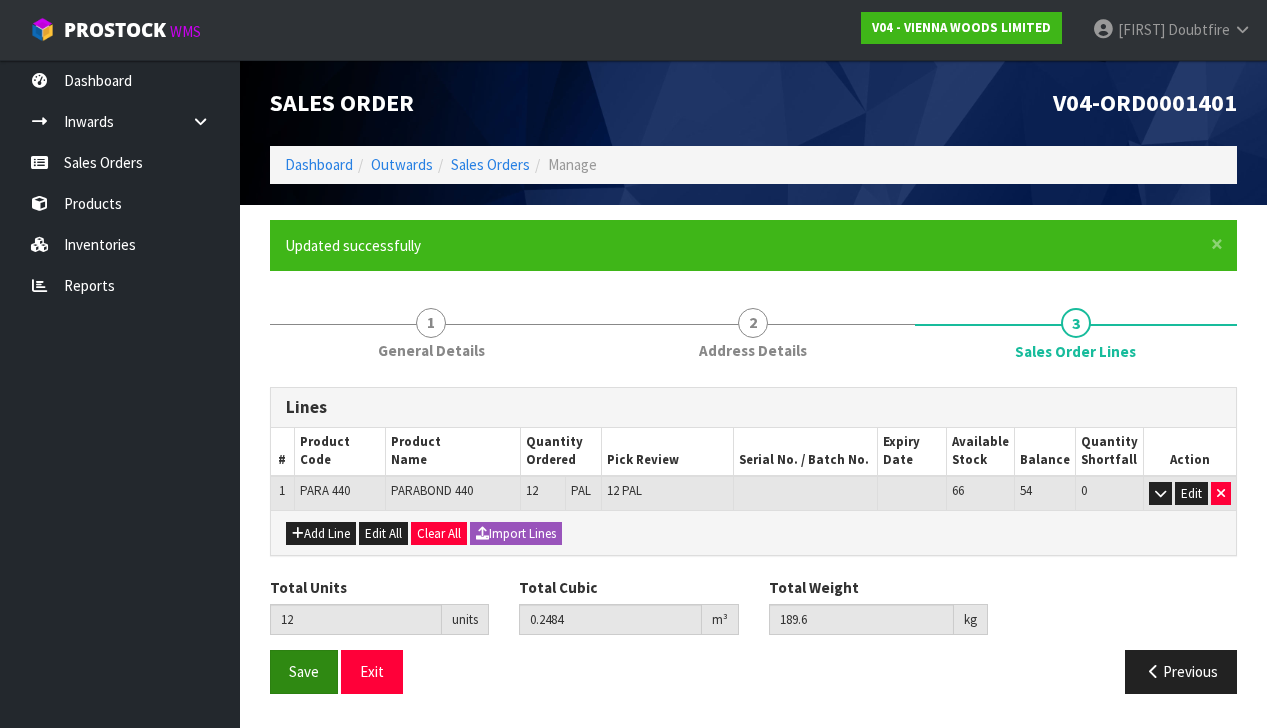 click on "Save" at bounding box center [304, 671] 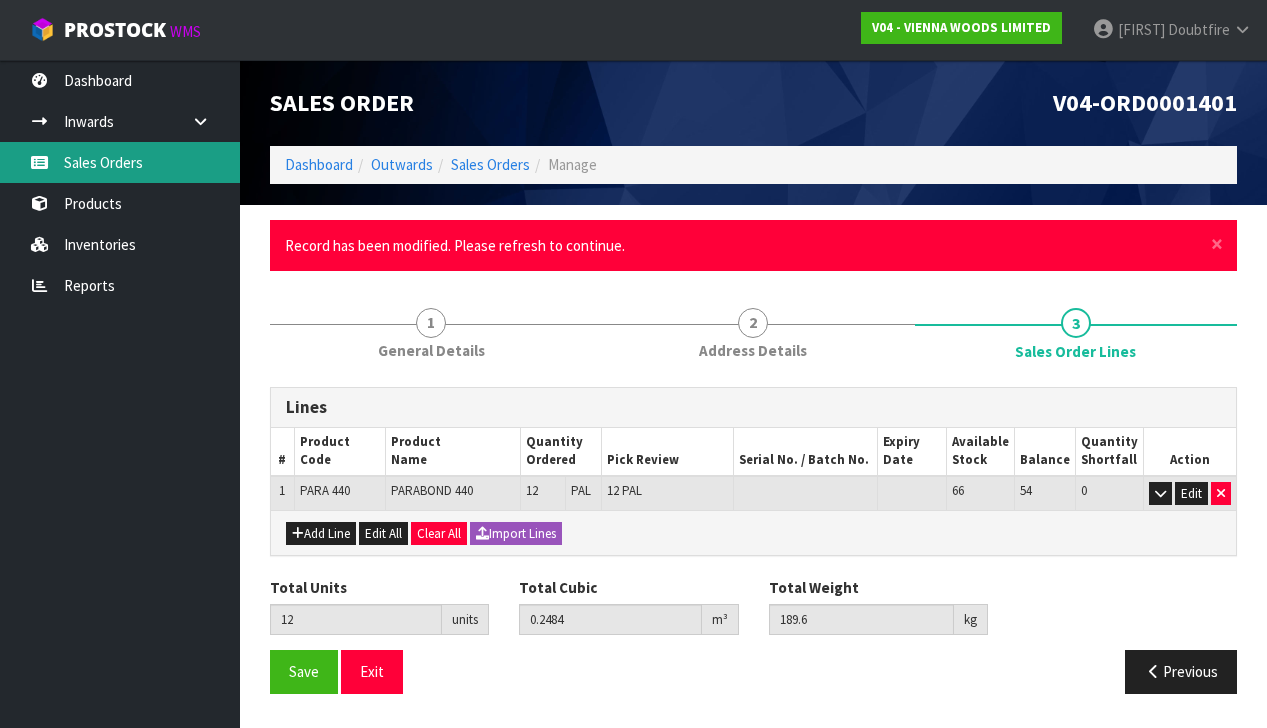 click on "Sales Orders" at bounding box center (120, 162) 